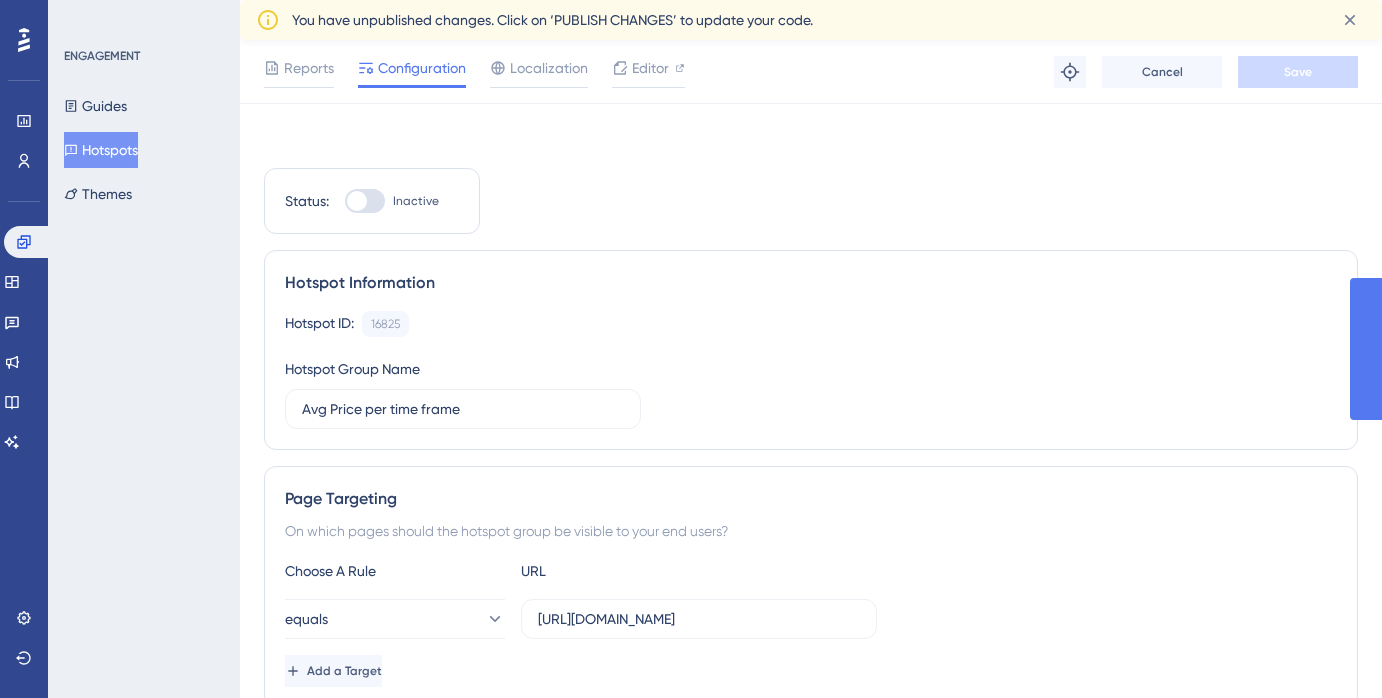 scroll, scrollTop: 81, scrollLeft: 0, axis: vertical 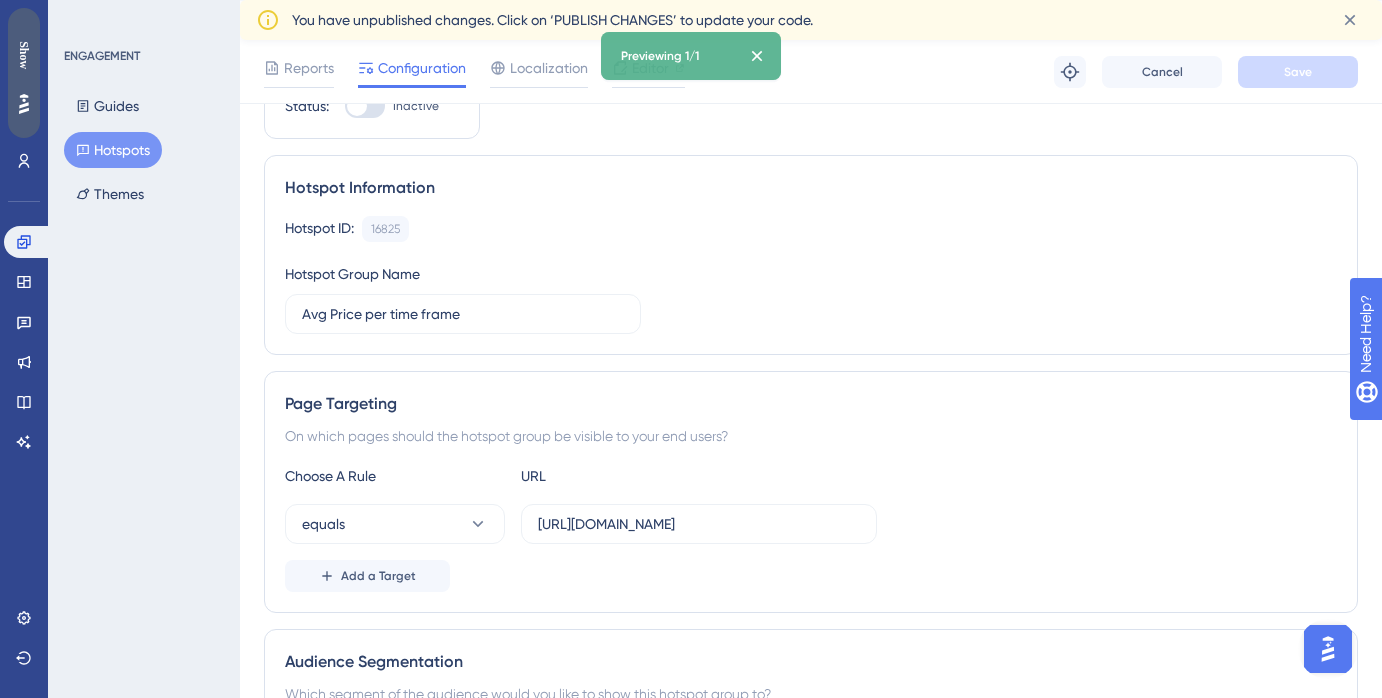 click on "Show" at bounding box center (24, 55) 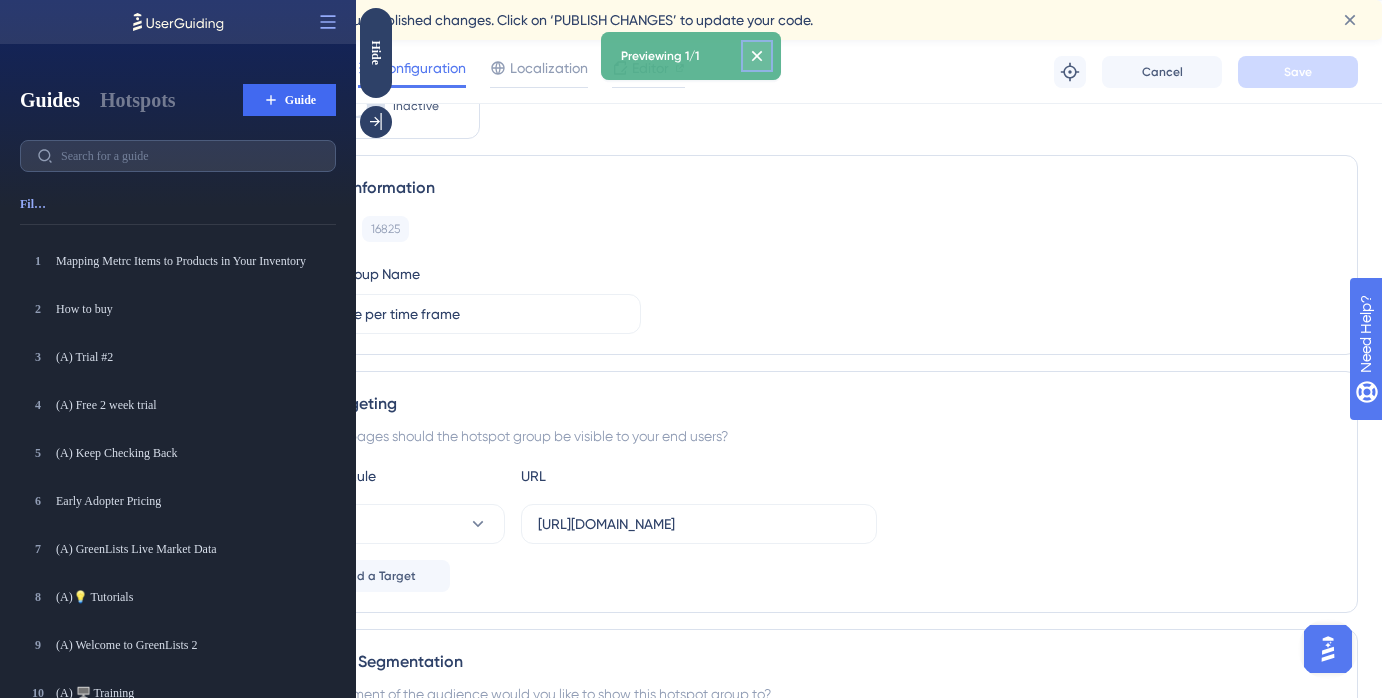 click 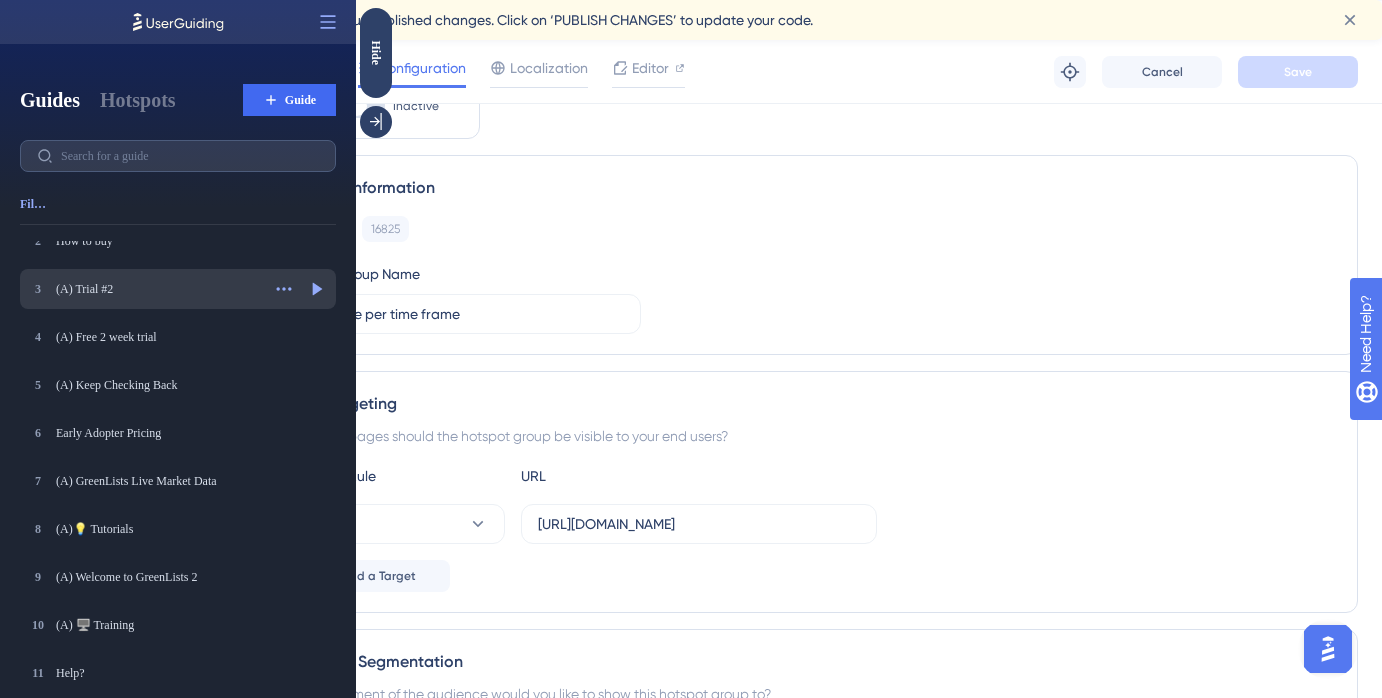 scroll, scrollTop: 17, scrollLeft: 0, axis: vertical 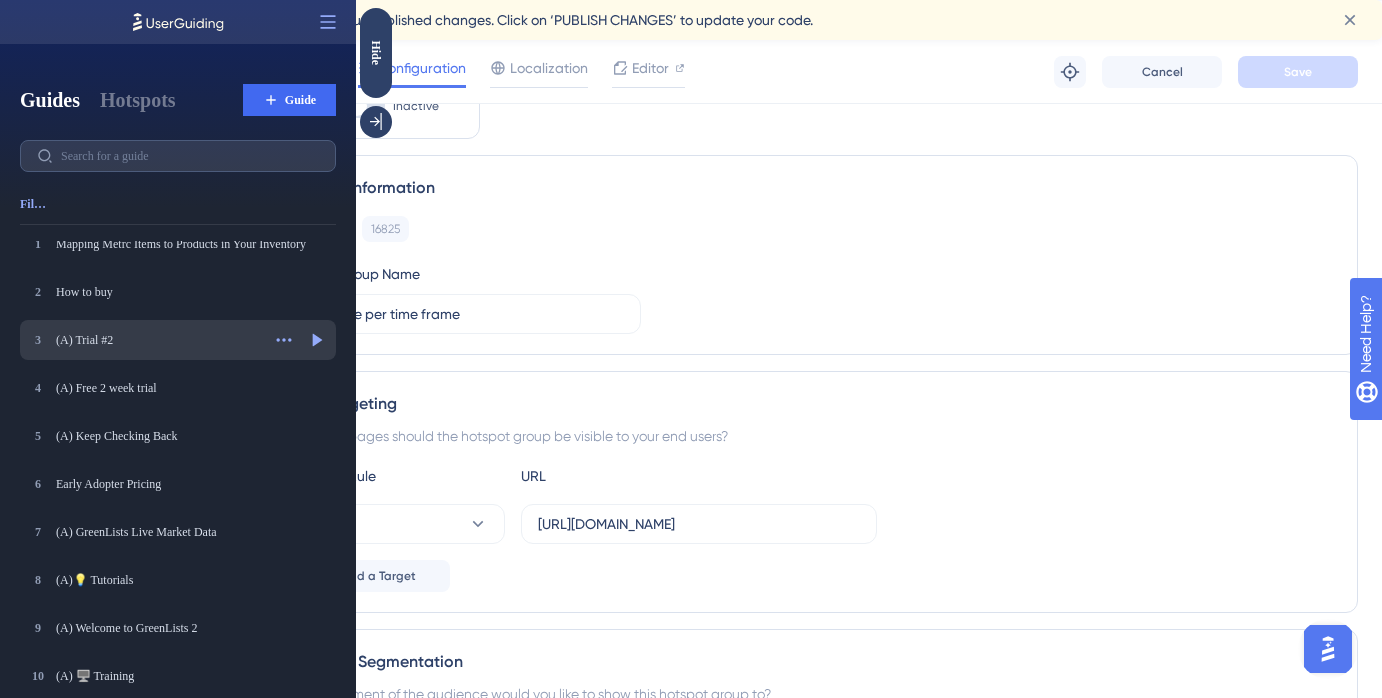 click on "(A) Trial #2" at bounding box center [158, 340] 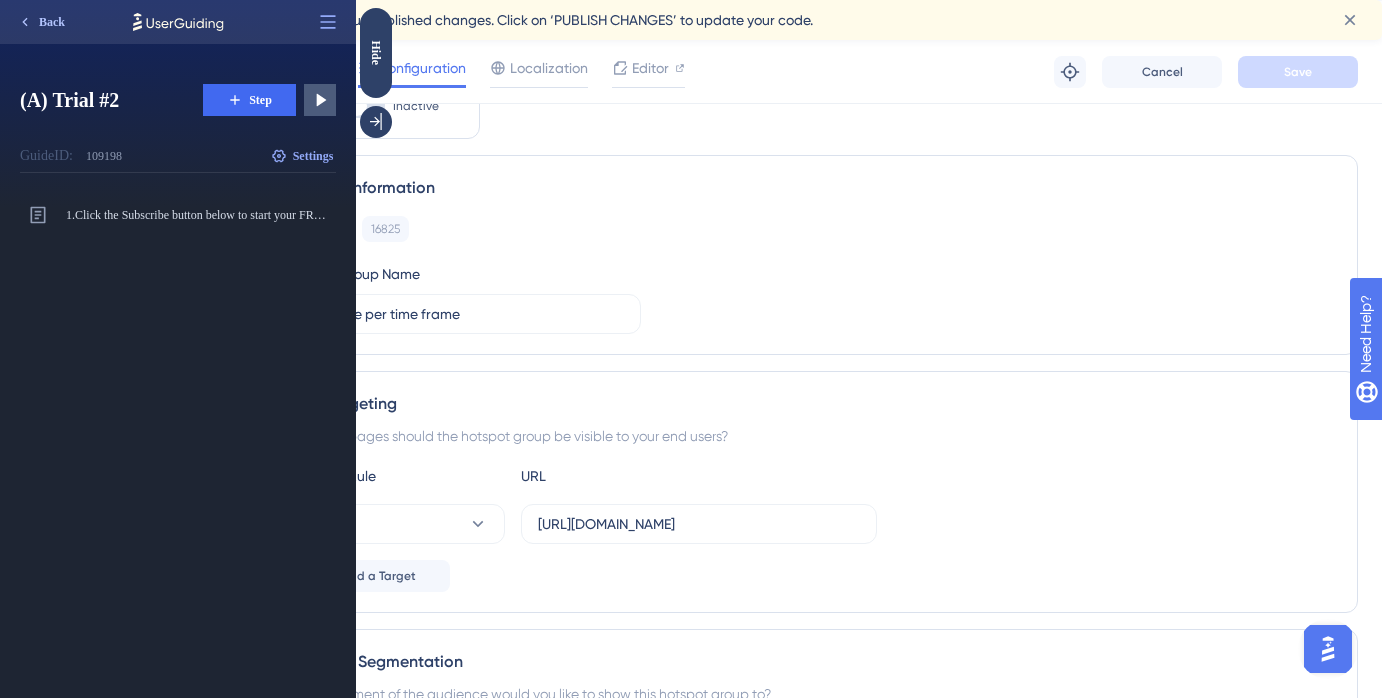 click on "Back" at bounding box center (52, 22) 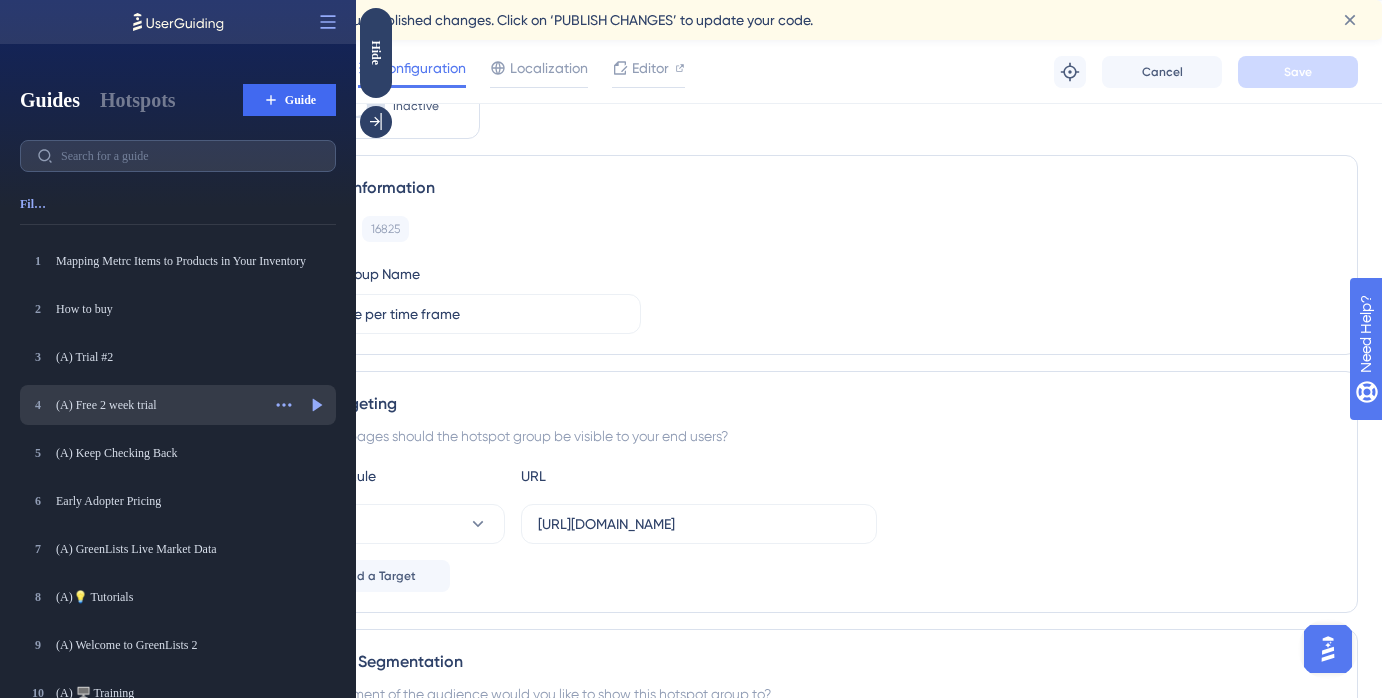 click on "(A) Free 2 week trial" at bounding box center (158, 405) 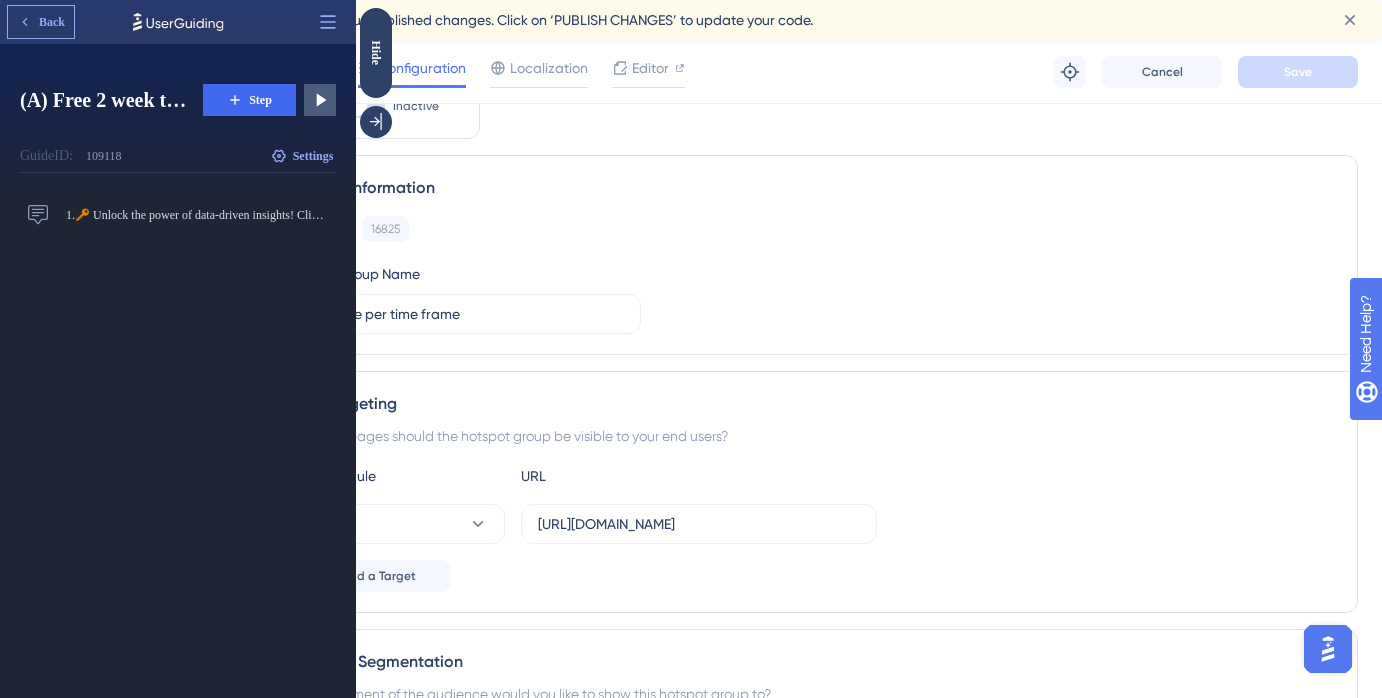click on "Back" at bounding box center (41, 22) 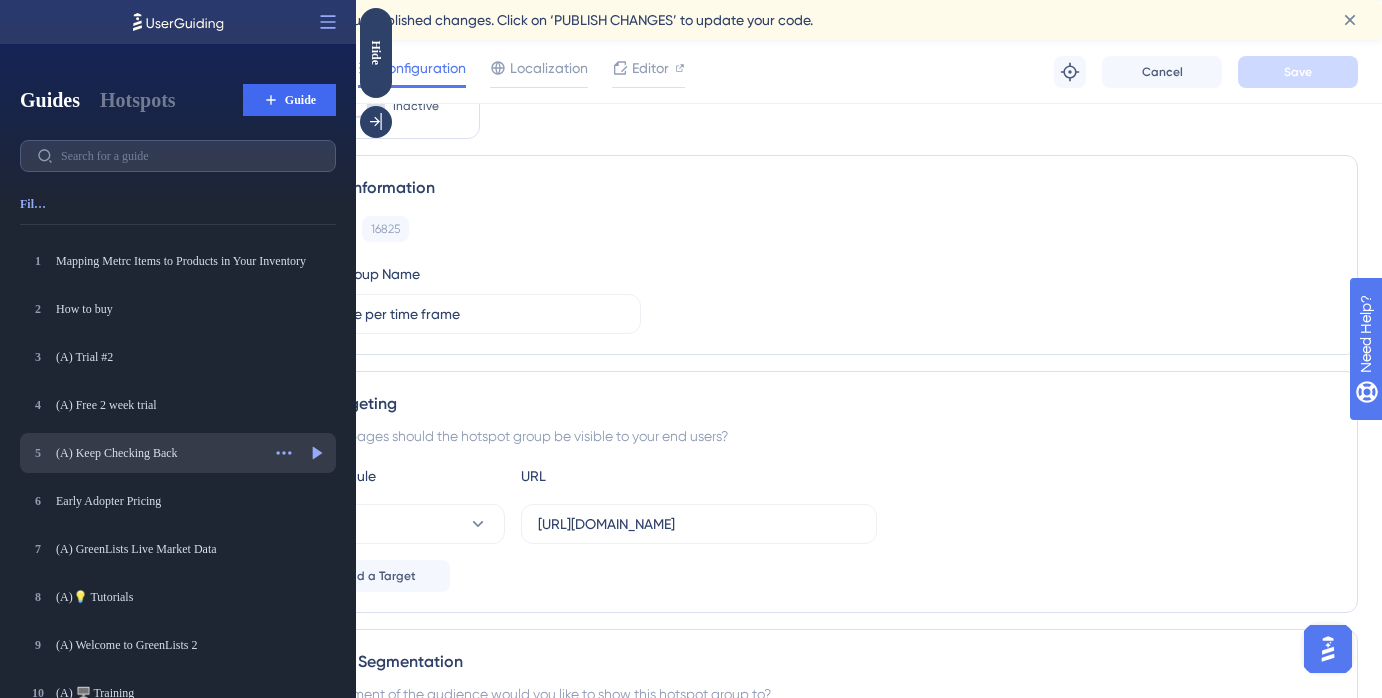 click on "(A) Keep Checking Back" at bounding box center (158, 453) 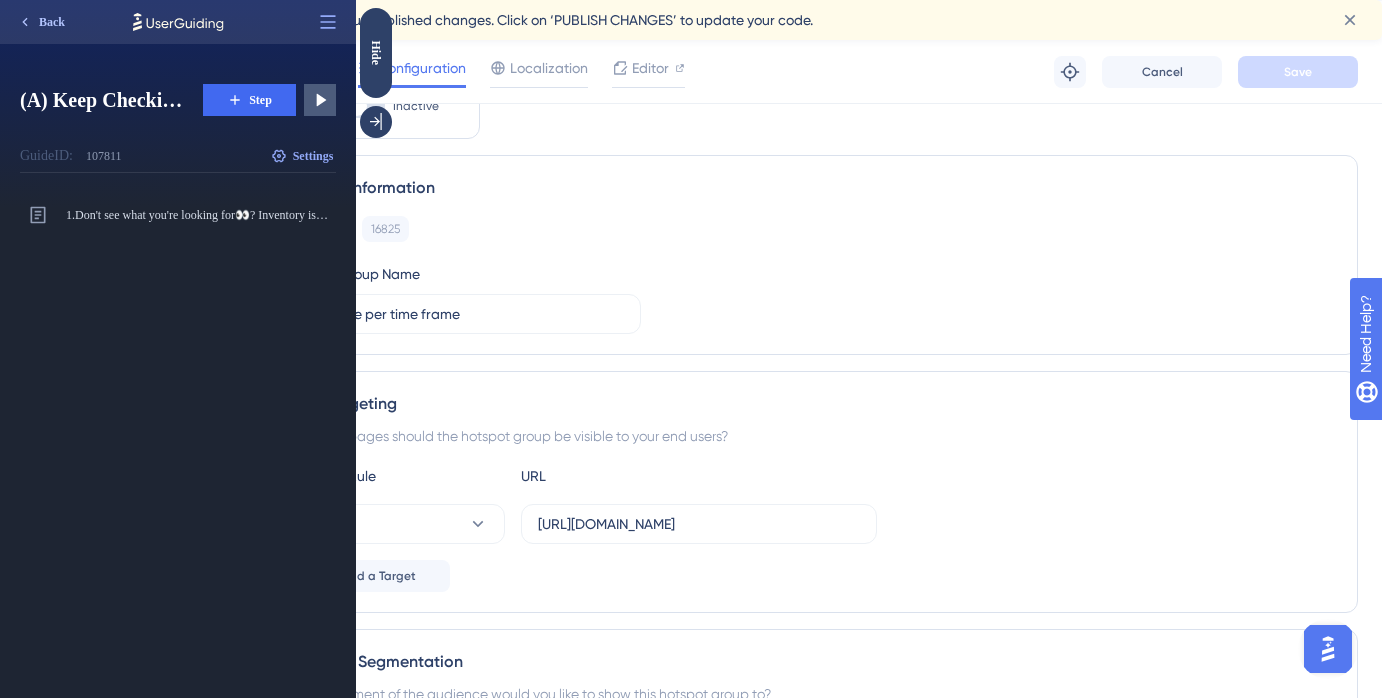 click on "Back" at bounding box center [41, 22] 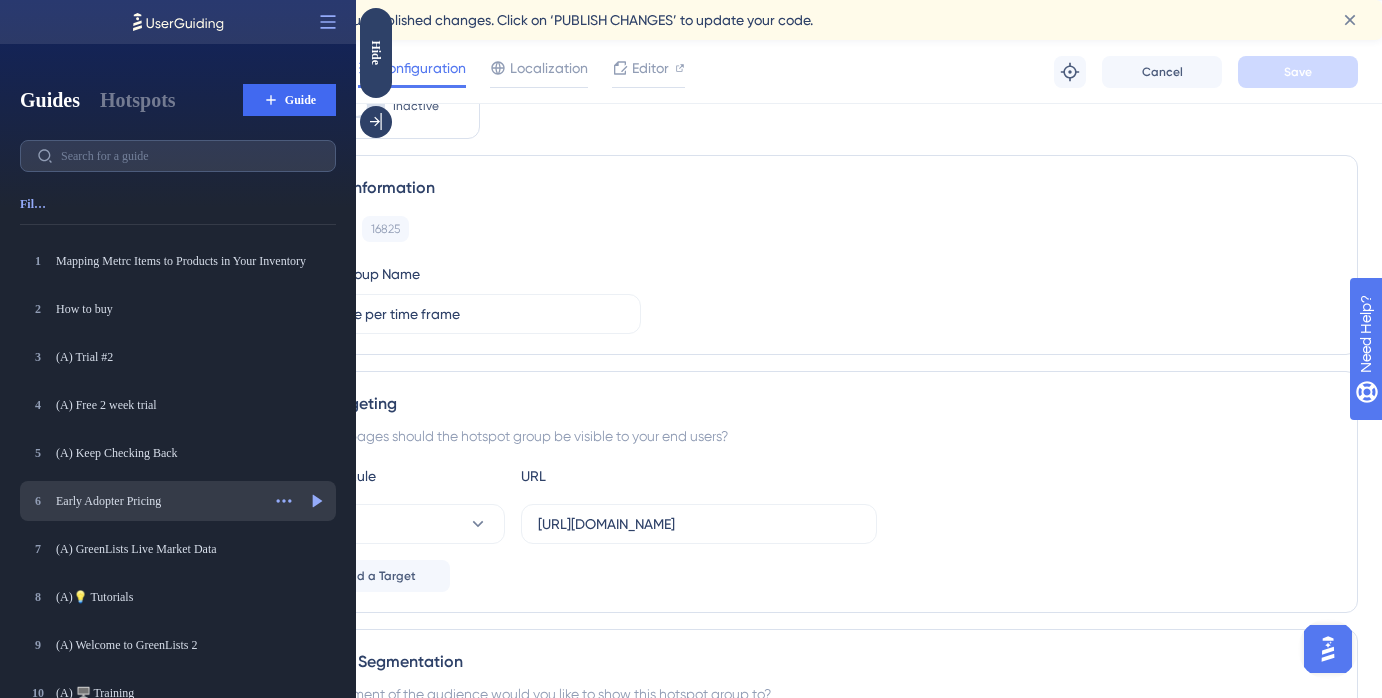 click on "Early Adopter Pricing" at bounding box center (158, 501) 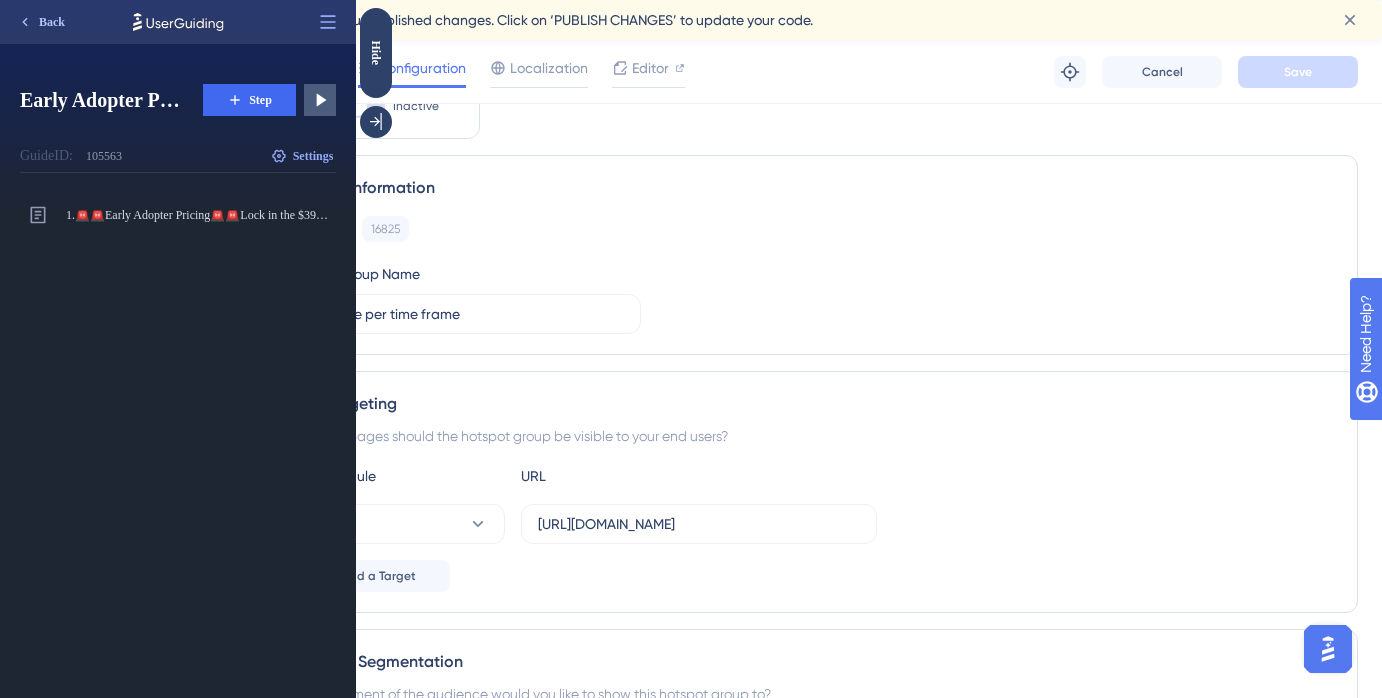 click on "Back" at bounding box center (52, 22) 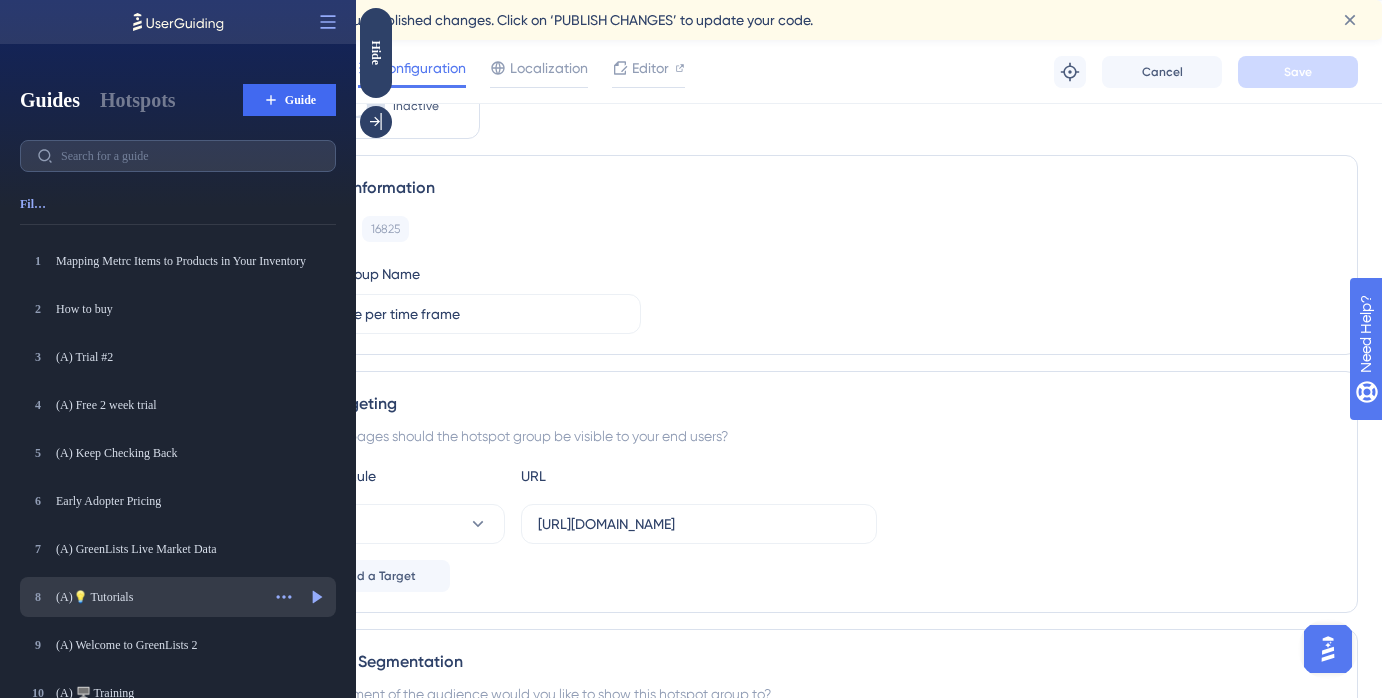 scroll, scrollTop: 35, scrollLeft: 0, axis: vertical 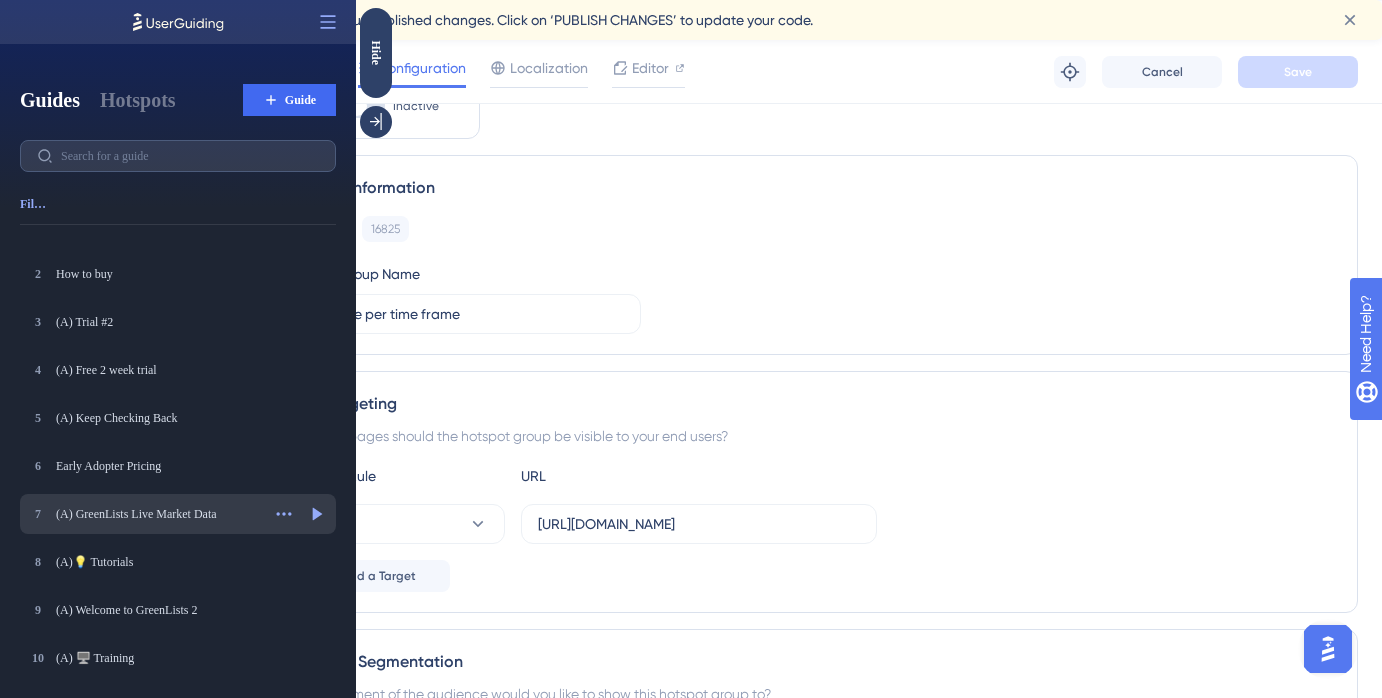 click on "7 (A) GreenLists Live Market Data (A) GreenLists Live Market Data" at bounding box center [144, 514] 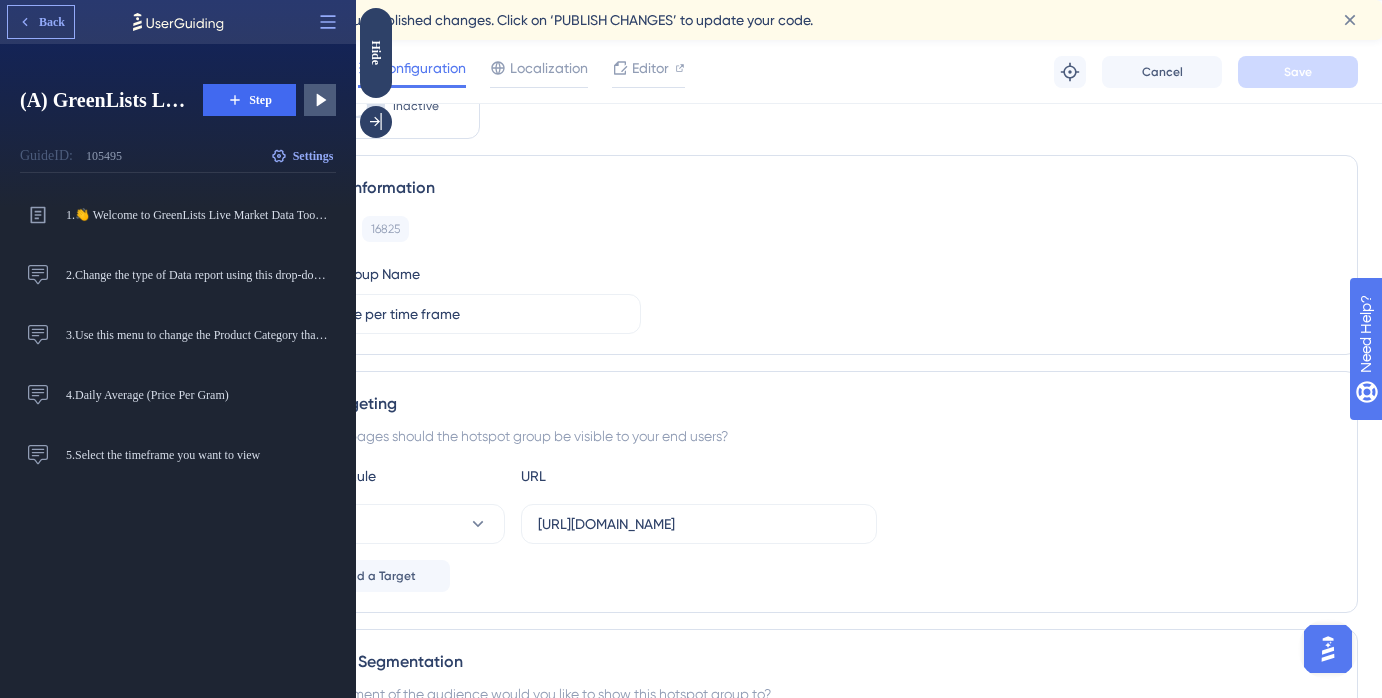 click on "Back" at bounding box center [41, 22] 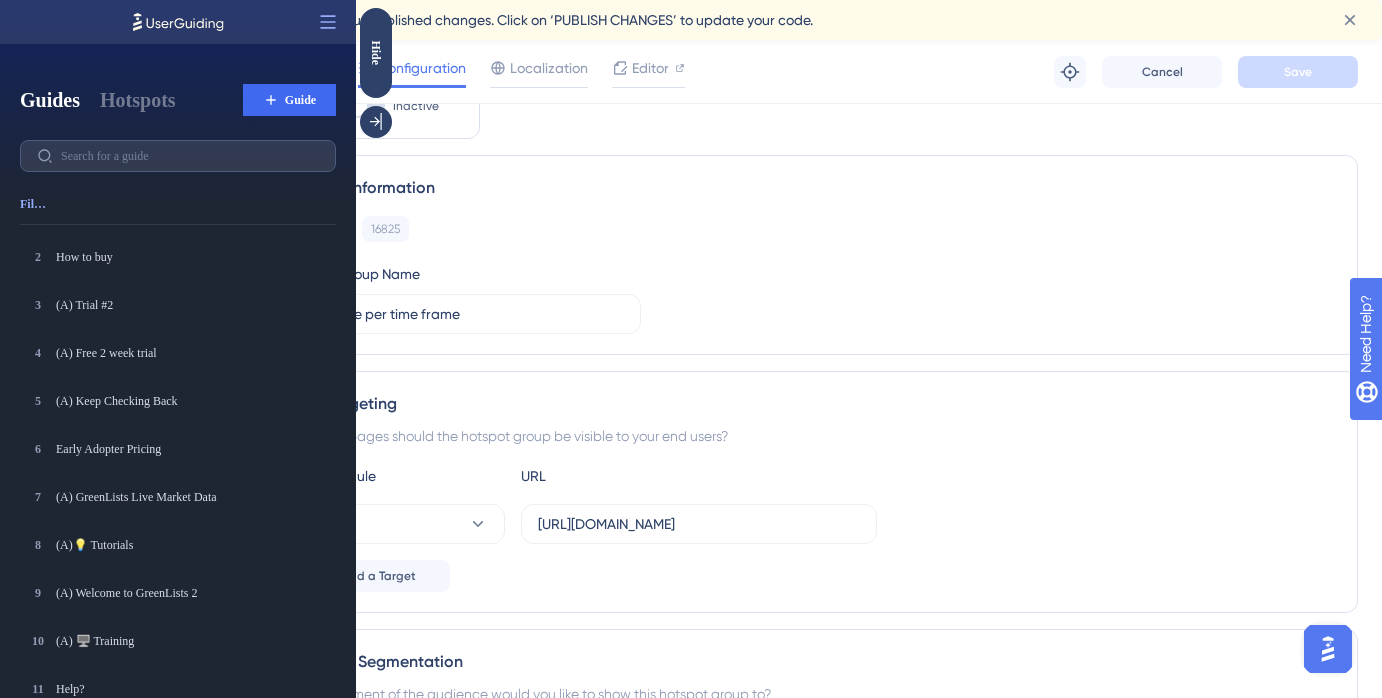 scroll, scrollTop: 79, scrollLeft: 0, axis: vertical 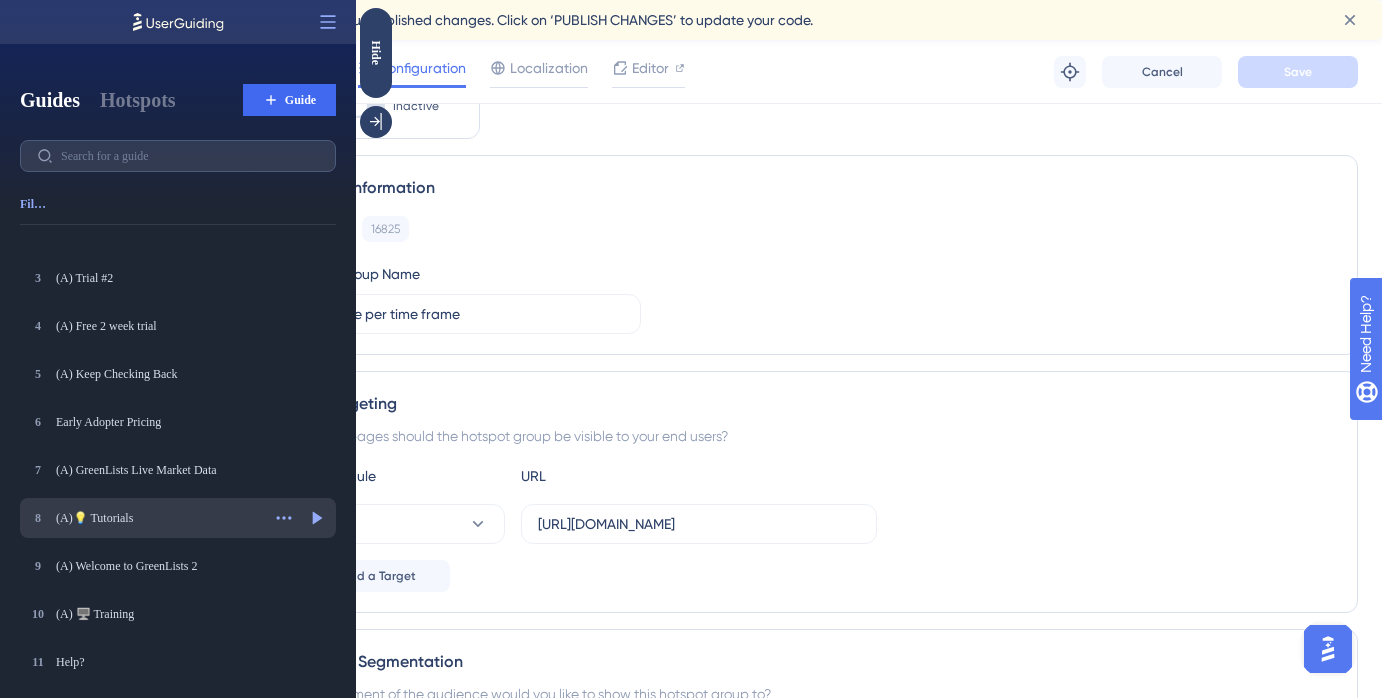 click on "(A)💡 Tutorials" at bounding box center (158, 518) 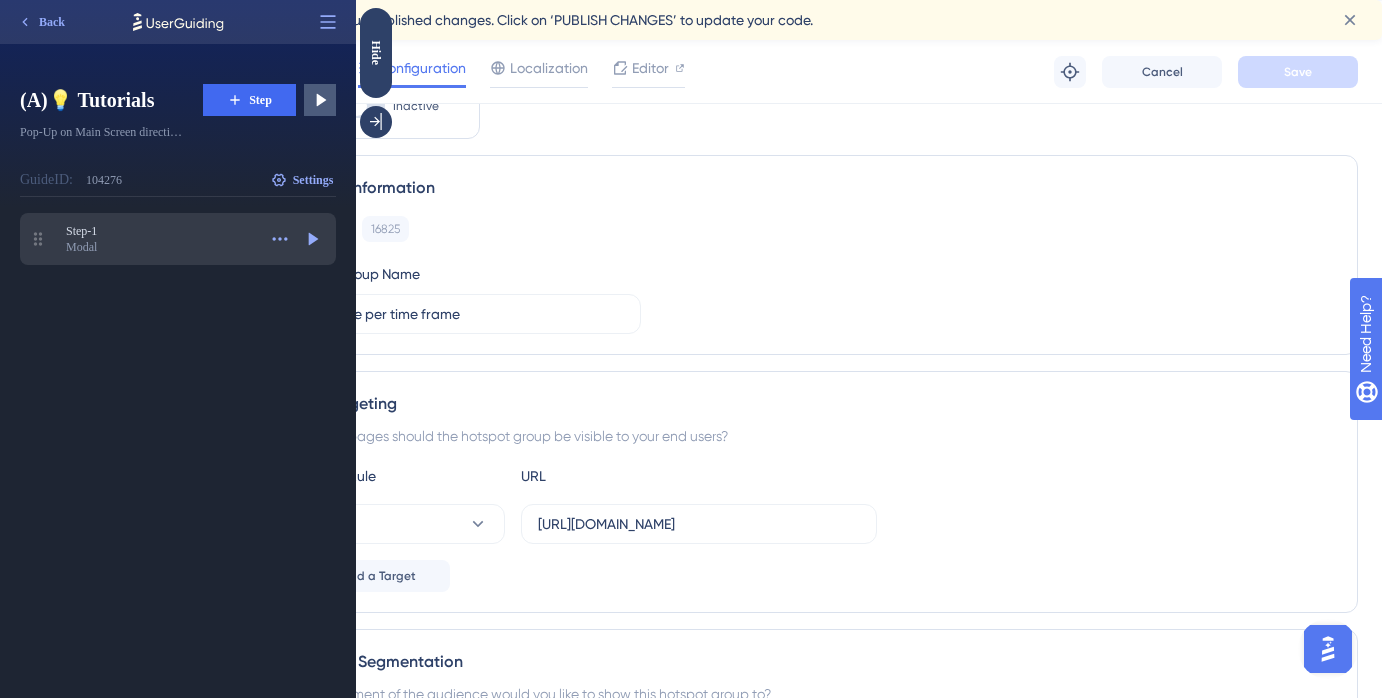 click on "Modal" at bounding box center [161, 247] 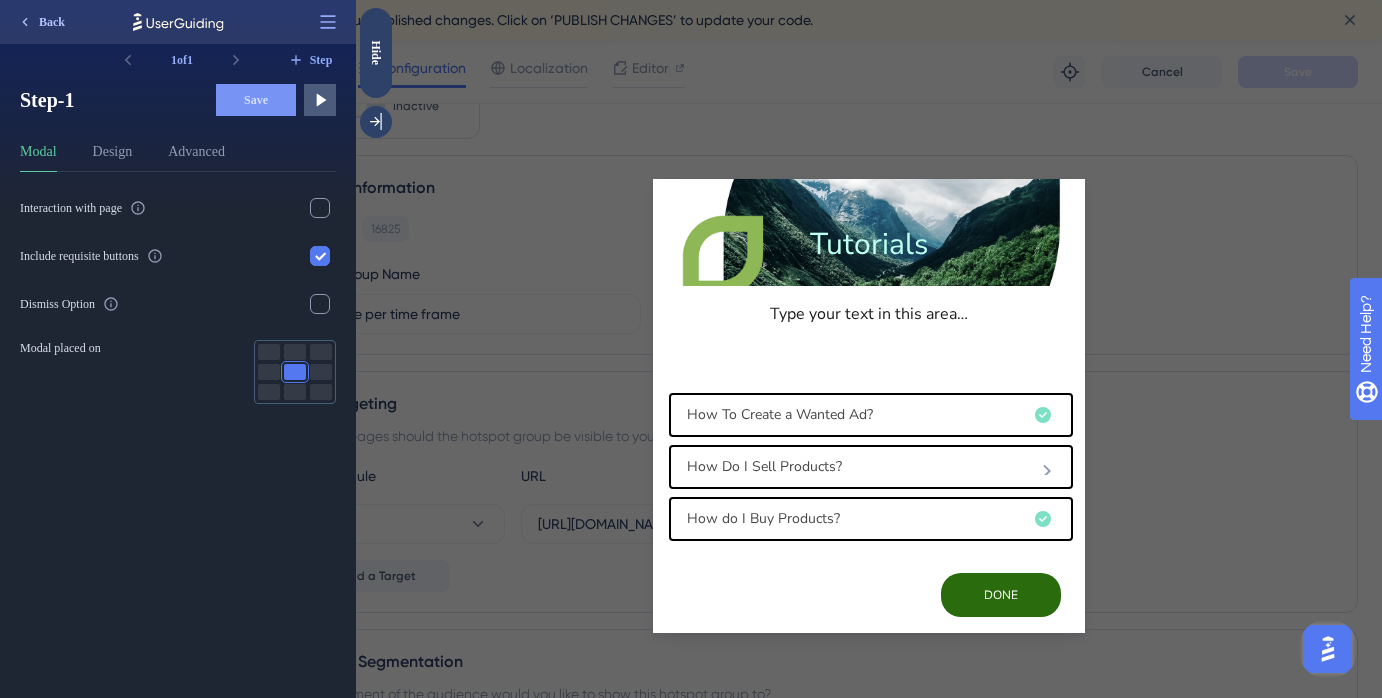 click on "Back" at bounding box center (52, 22) 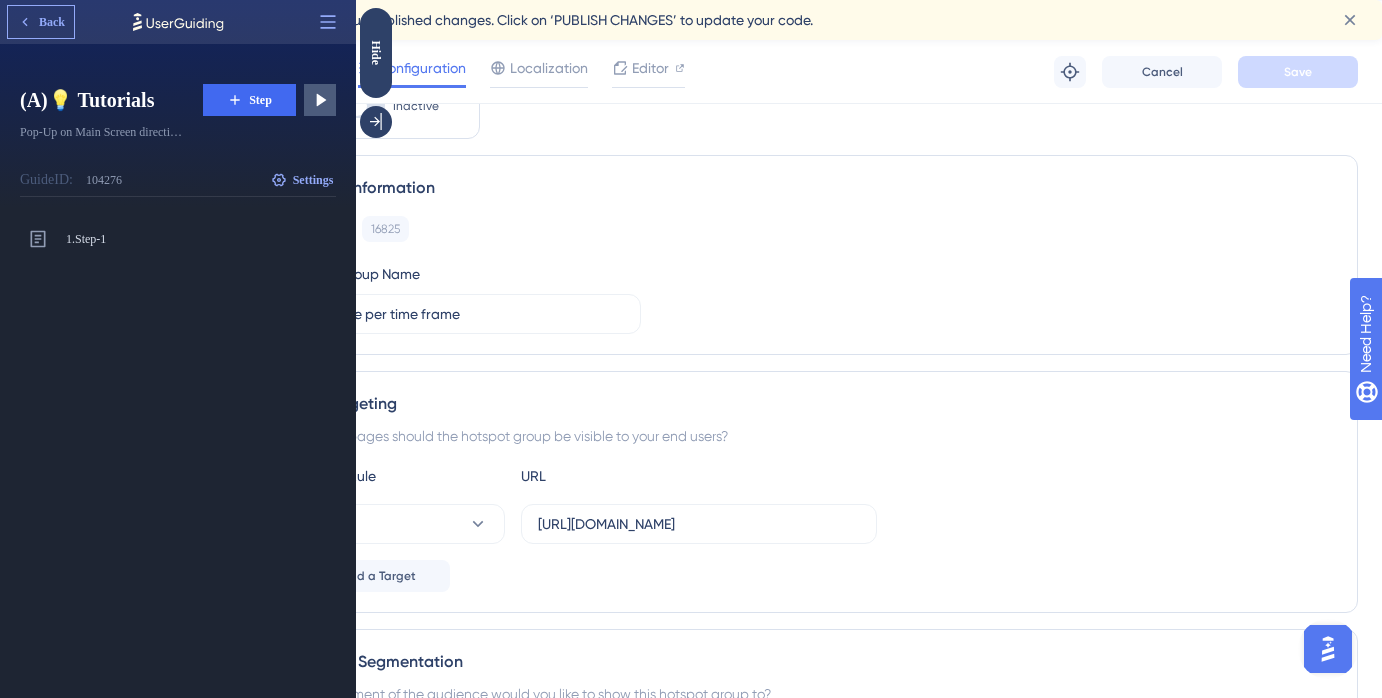 click on "Back" at bounding box center (52, 22) 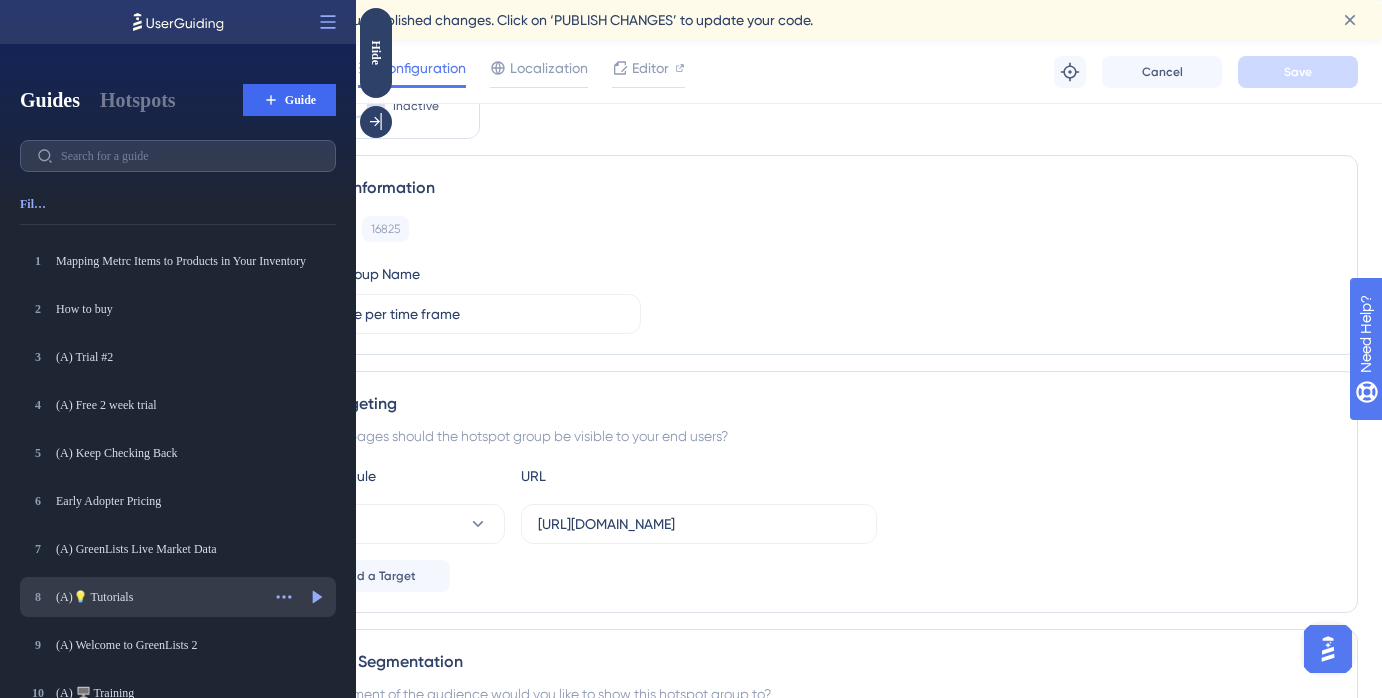 scroll, scrollTop: 57, scrollLeft: 0, axis: vertical 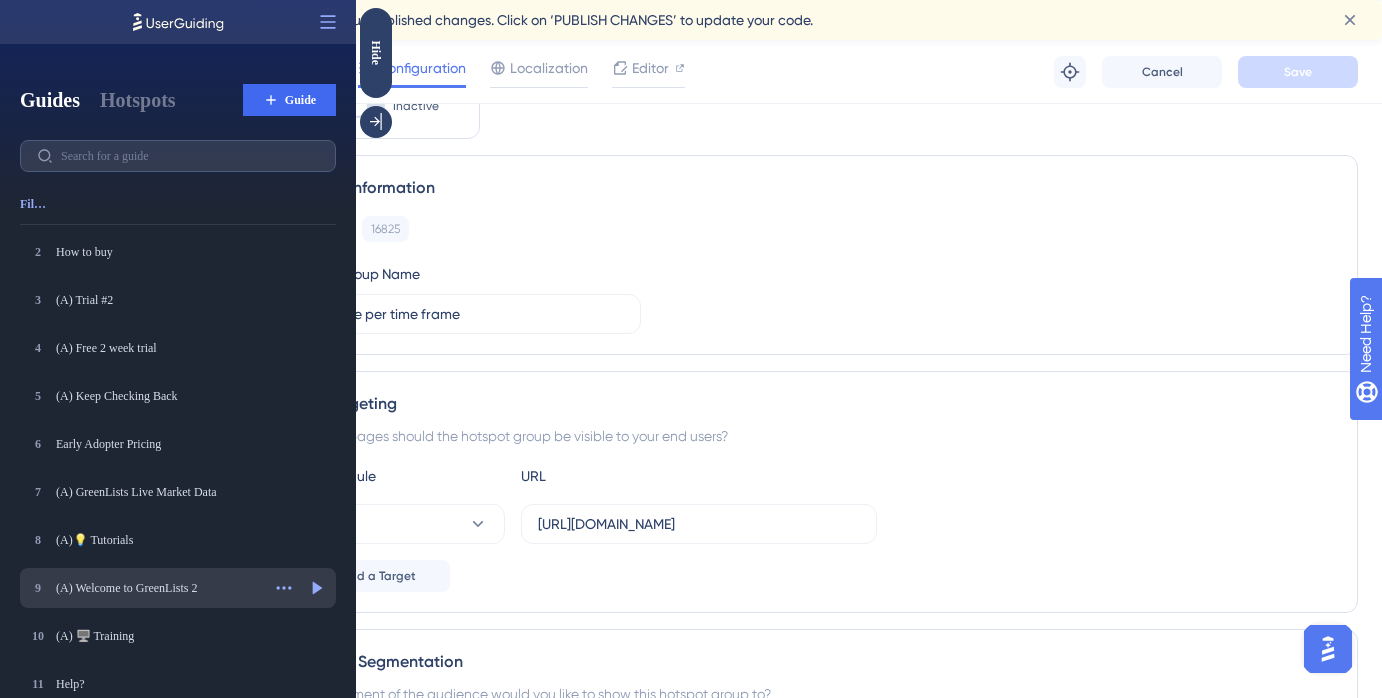 click on "9 (A) Welcome to GreenLists 2 (A) Welcome to GreenLists 2" at bounding box center [144, 588] 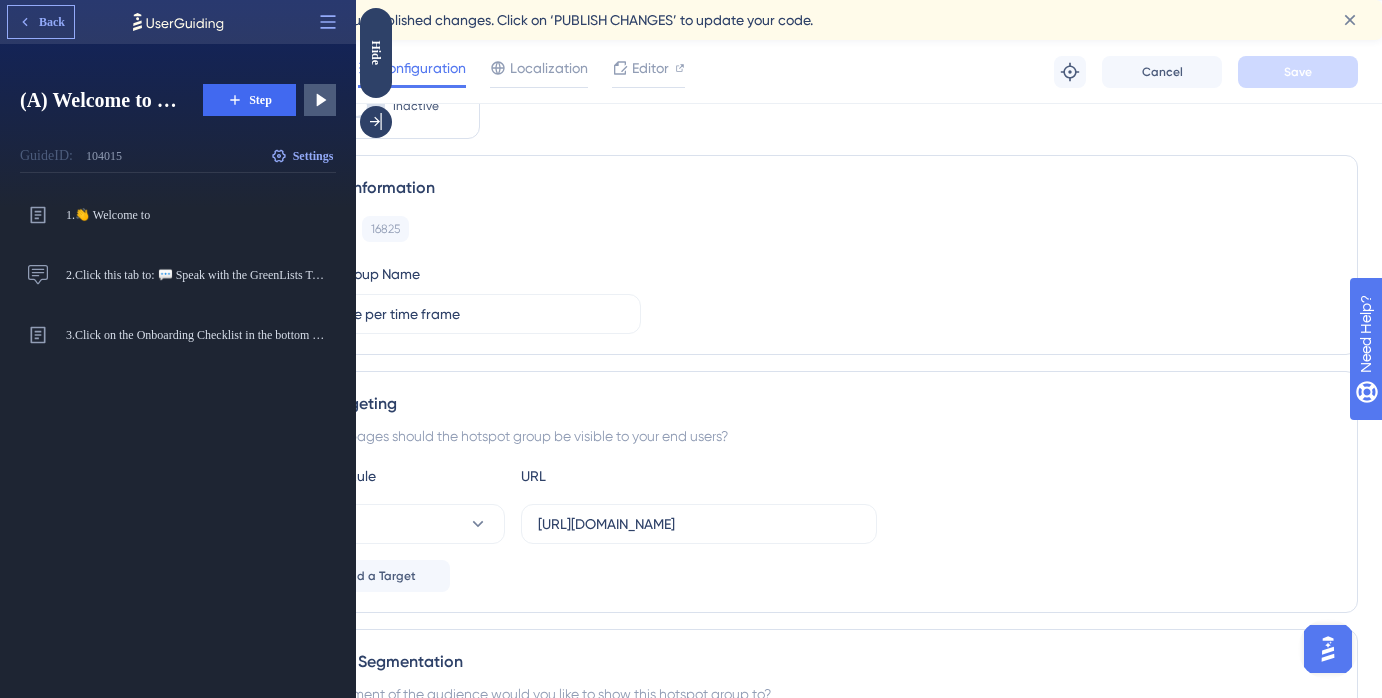 click on "Back" at bounding box center (52, 22) 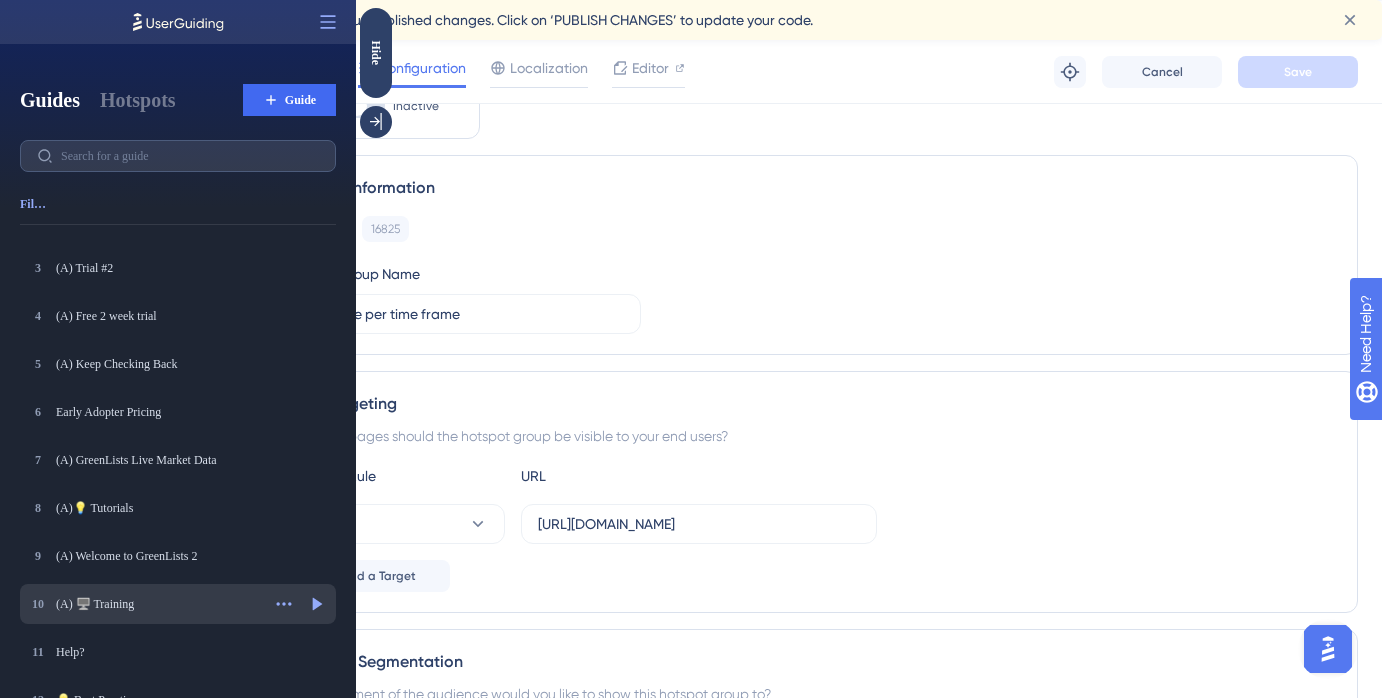 scroll, scrollTop: 144, scrollLeft: 0, axis: vertical 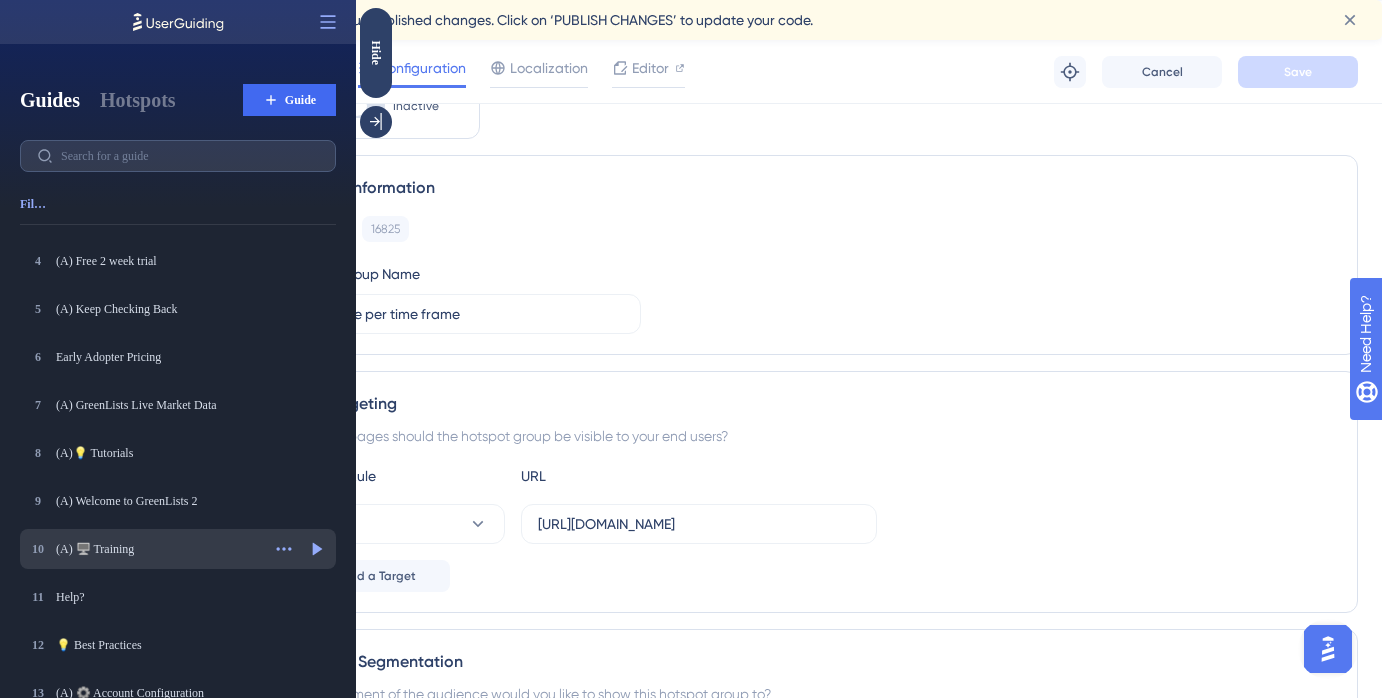 click on "10 (A) 🖥️ Training (A) 🖥️ Training" at bounding box center [144, 549] 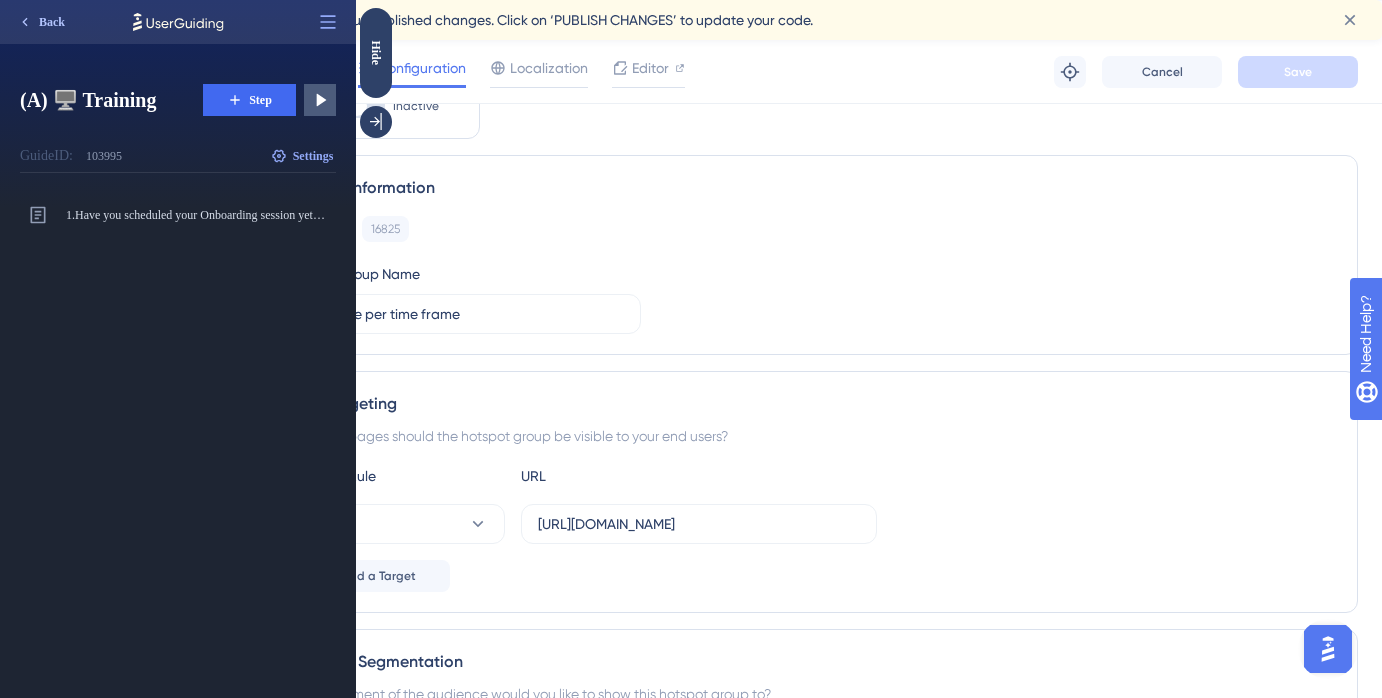 click on "Back" at bounding box center [52, 22] 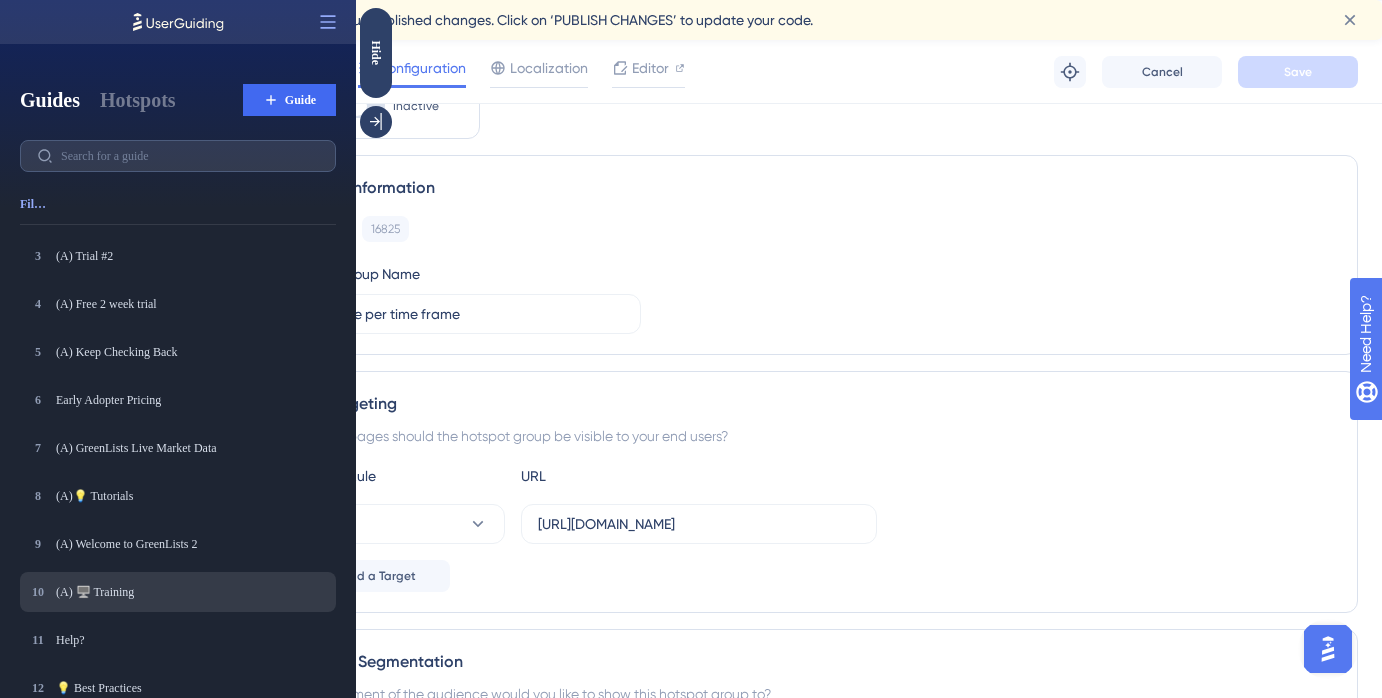 scroll, scrollTop: 156, scrollLeft: 0, axis: vertical 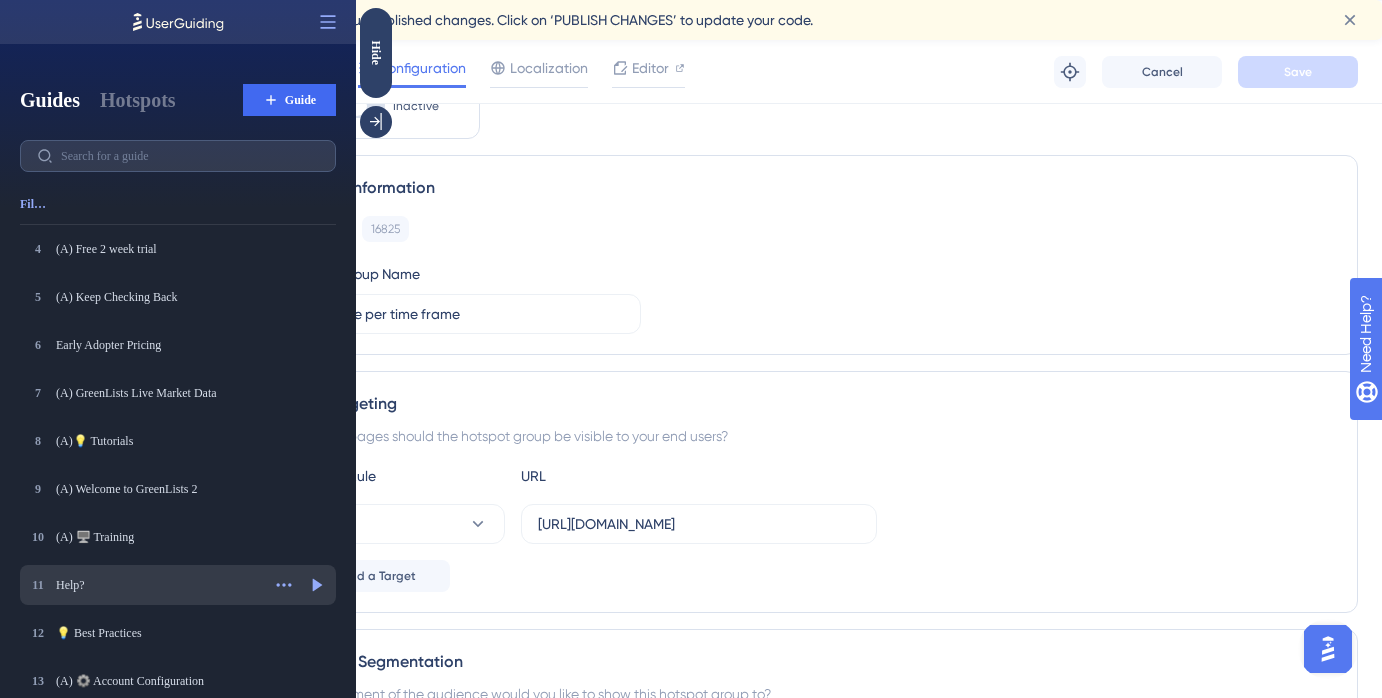 click on "Help?" at bounding box center (158, 585) 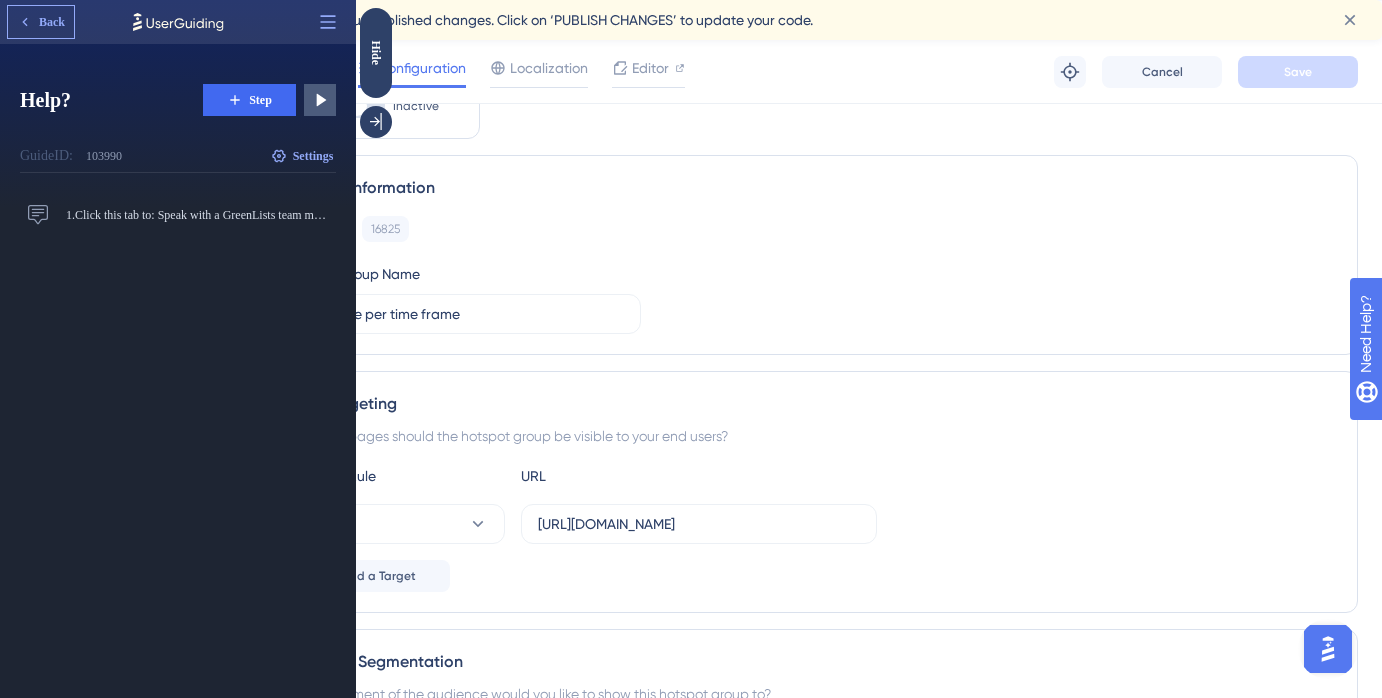 click on "Back" at bounding box center (52, 22) 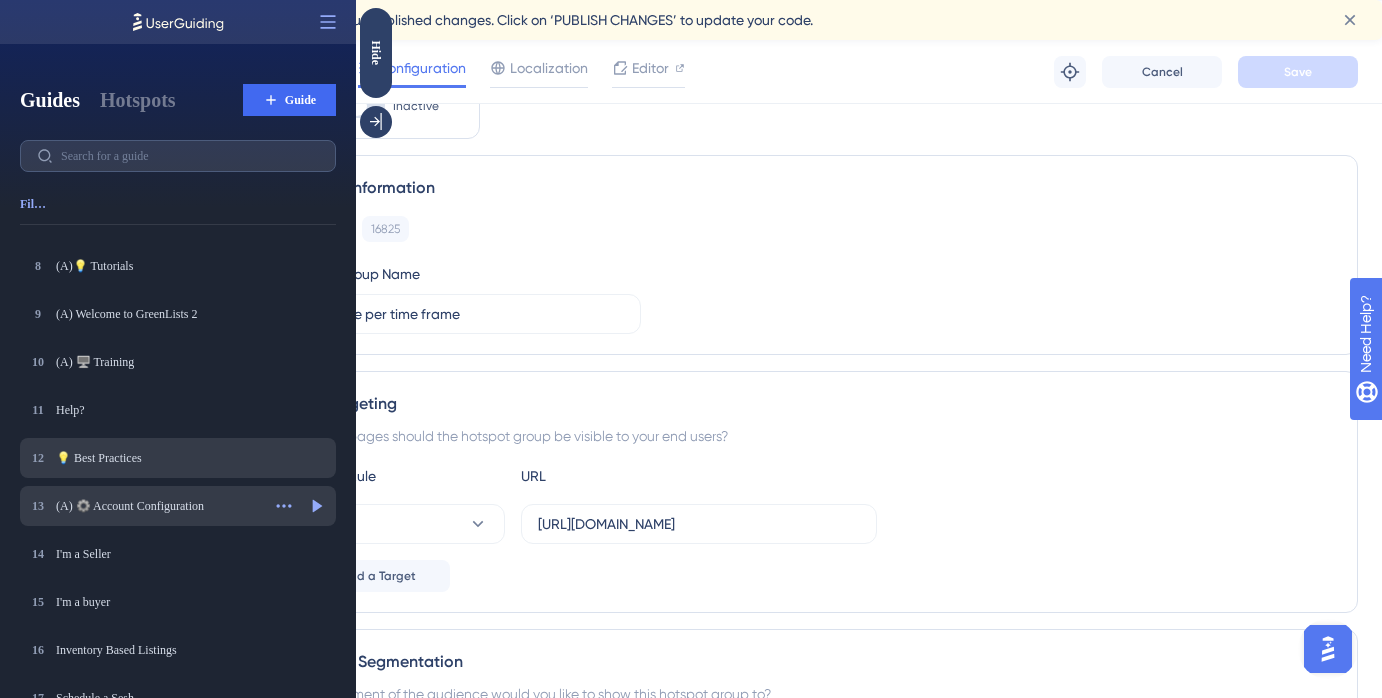 scroll, scrollTop: 347, scrollLeft: 0, axis: vertical 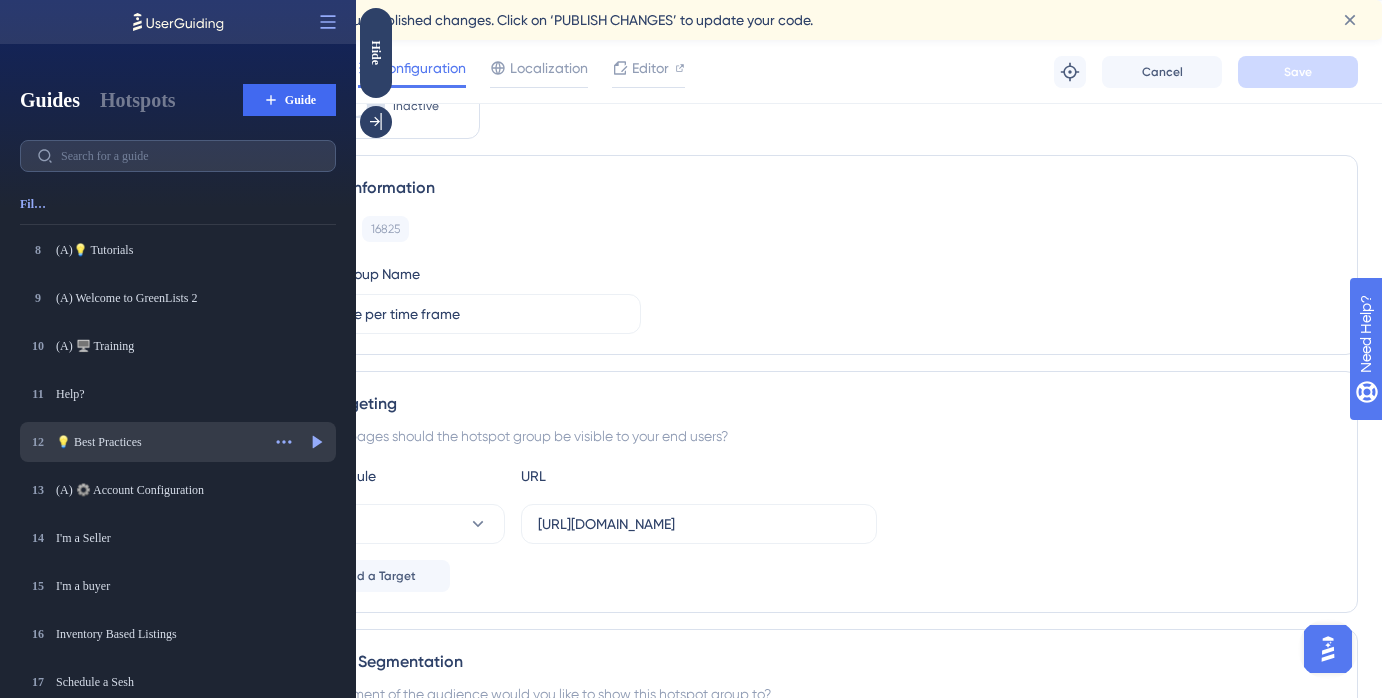 click on "💡 Best Practices" at bounding box center (158, 442) 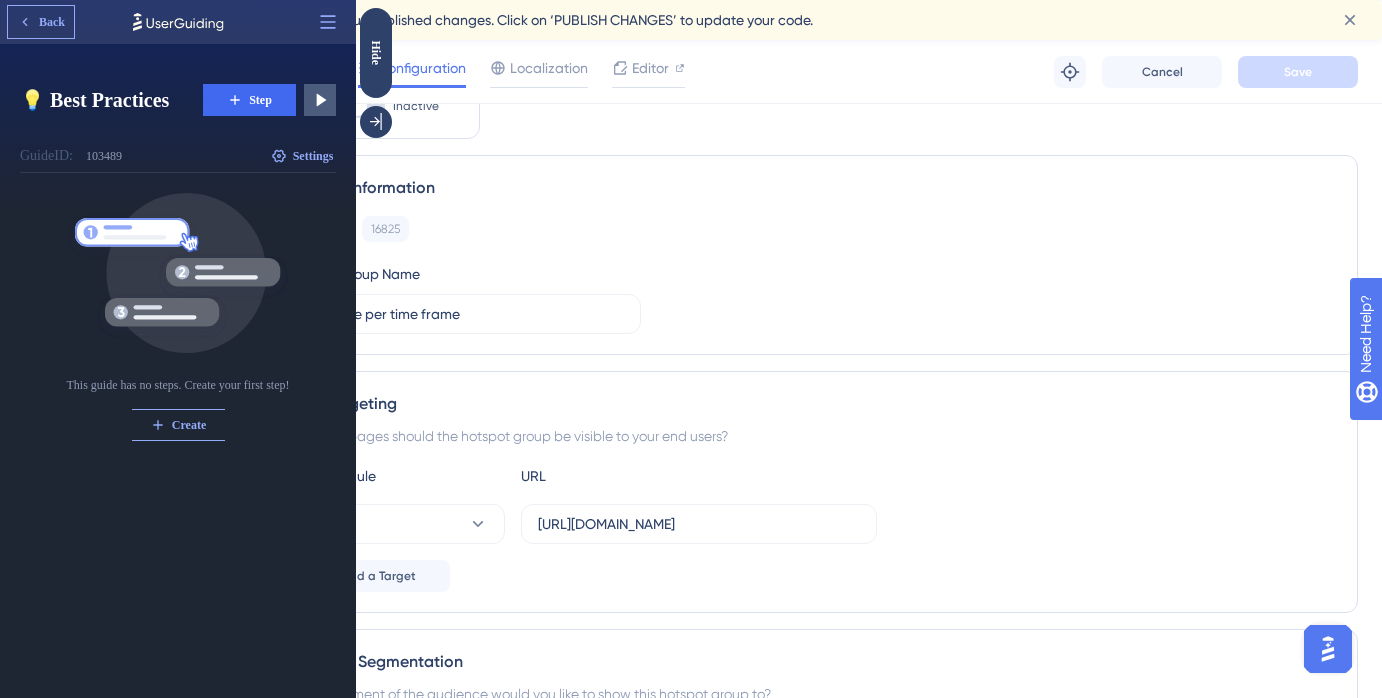 click on "Back" at bounding box center [52, 22] 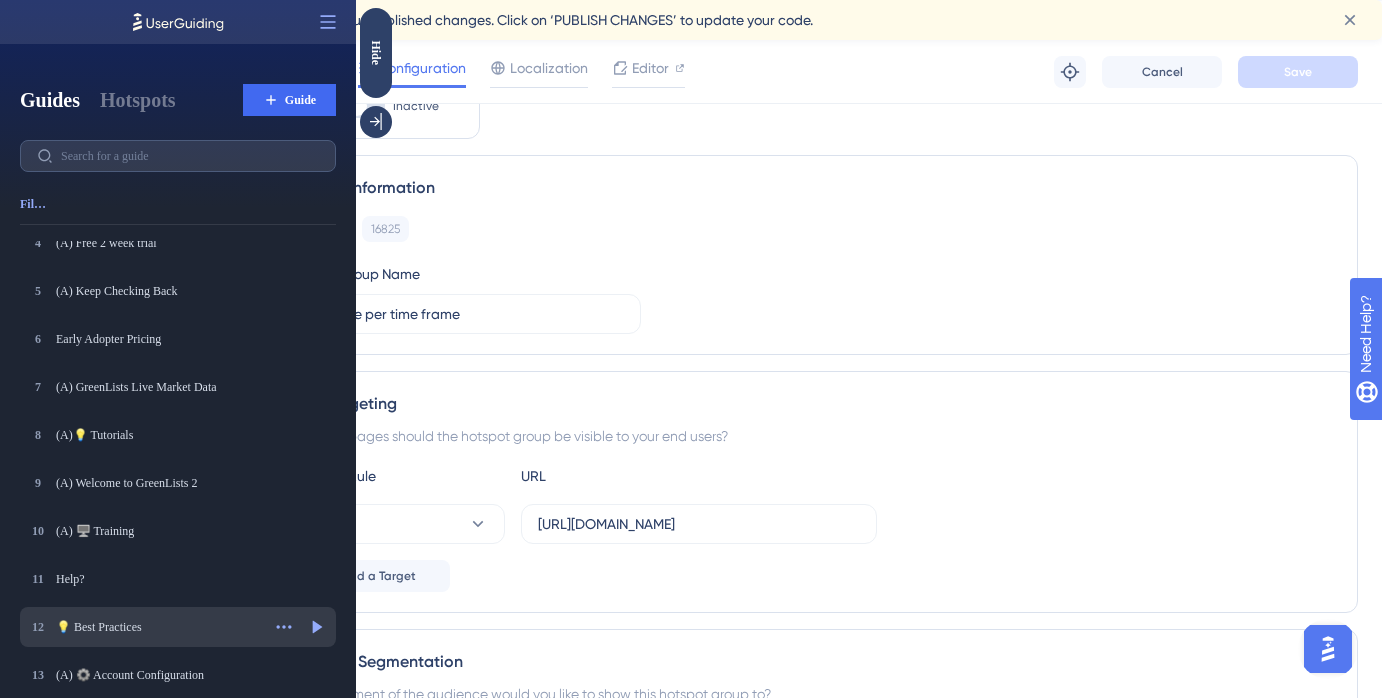 scroll, scrollTop: 232, scrollLeft: 0, axis: vertical 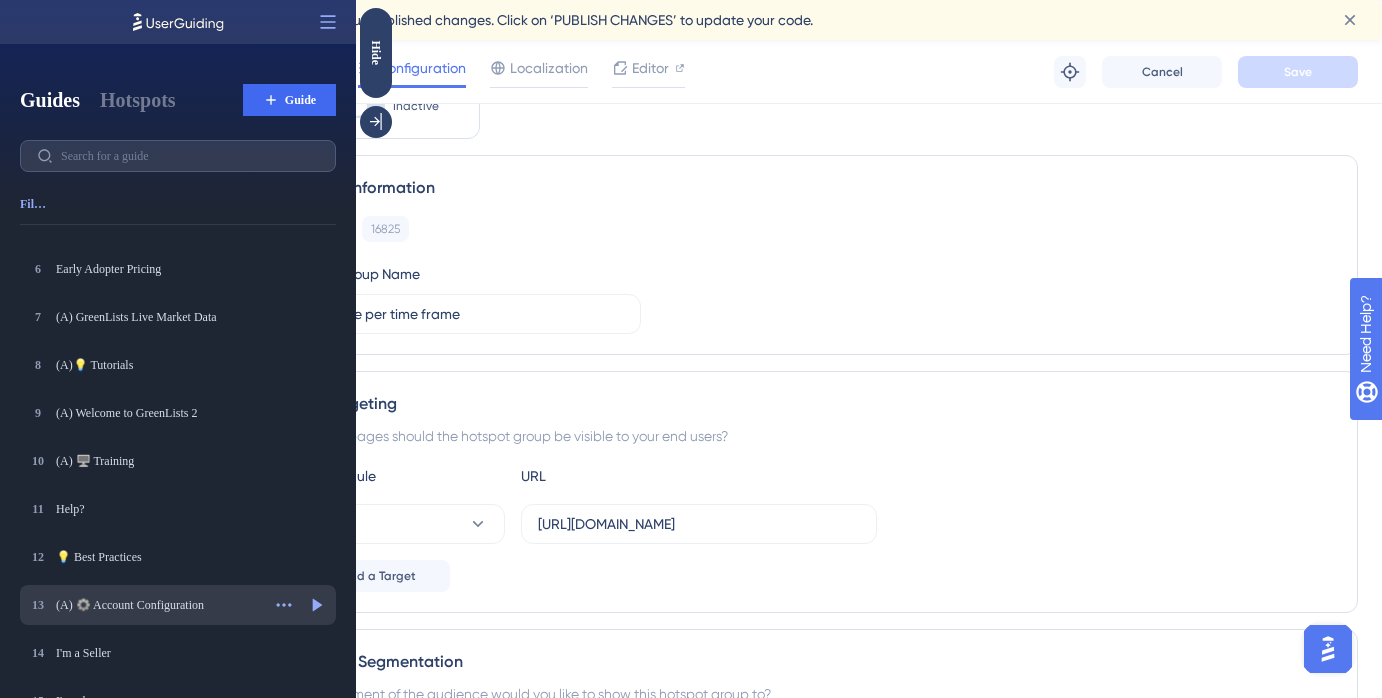 click on "(A) ⚙️  Account Configuration" at bounding box center [158, 605] 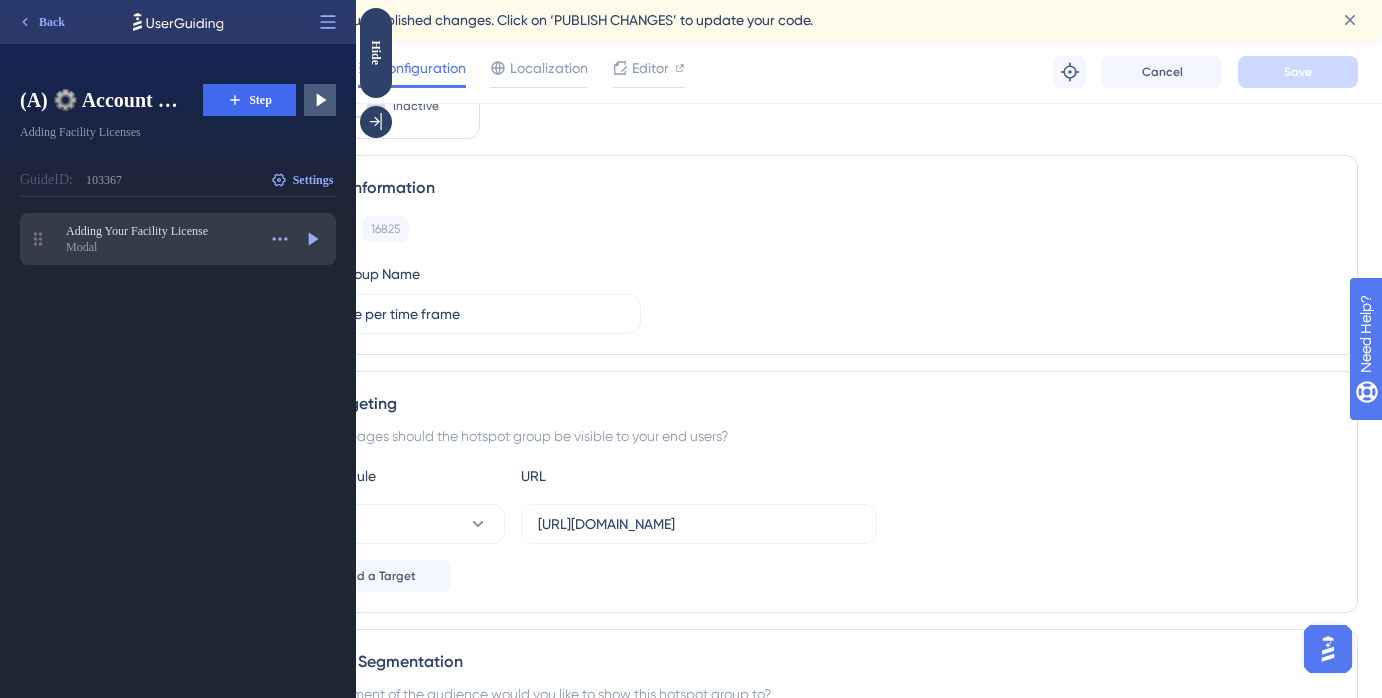 click on "Adding Your Facility License" at bounding box center [161, 231] 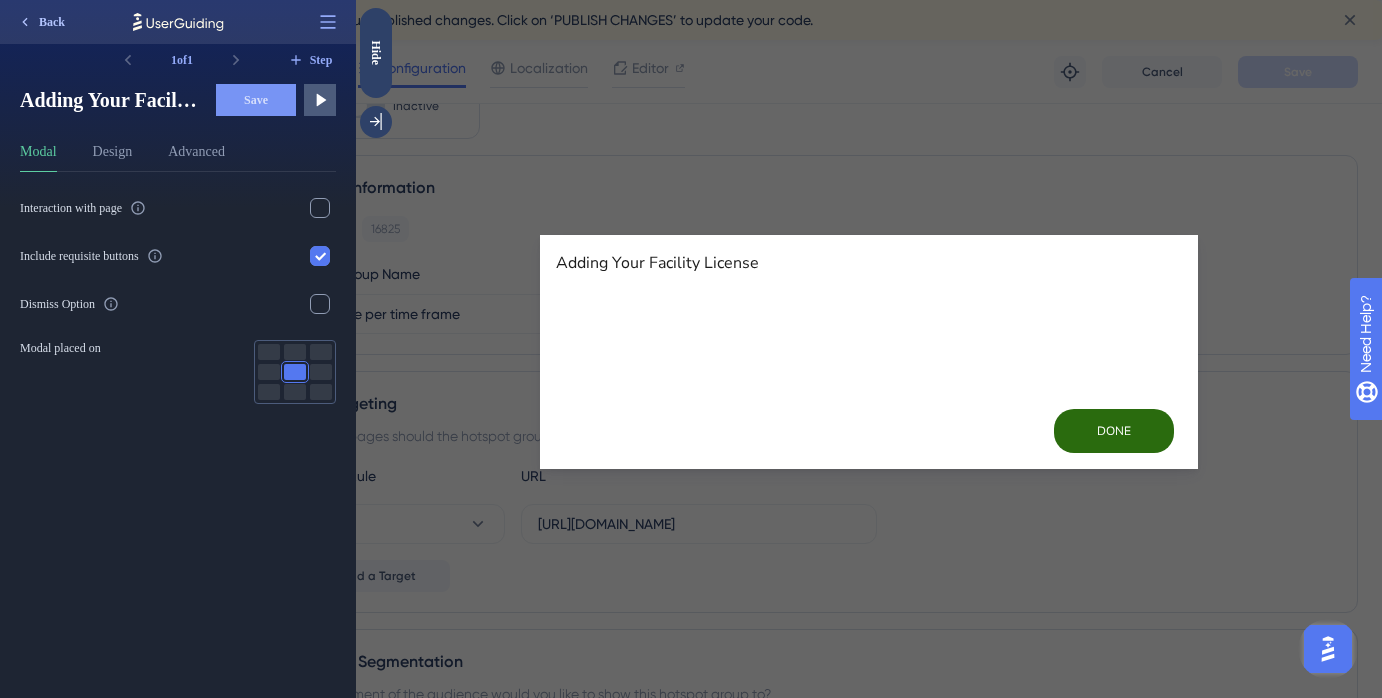 click on "Back" at bounding box center (41, 22) 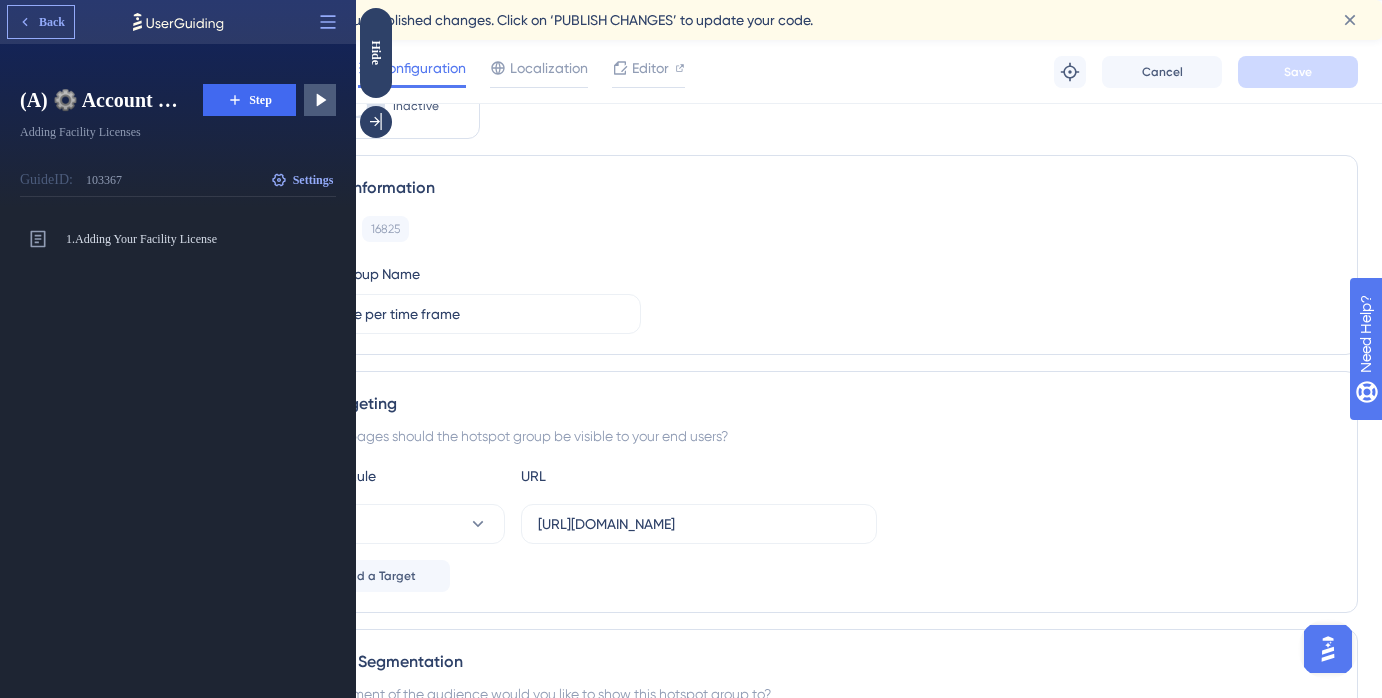 click on "Back" at bounding box center [41, 22] 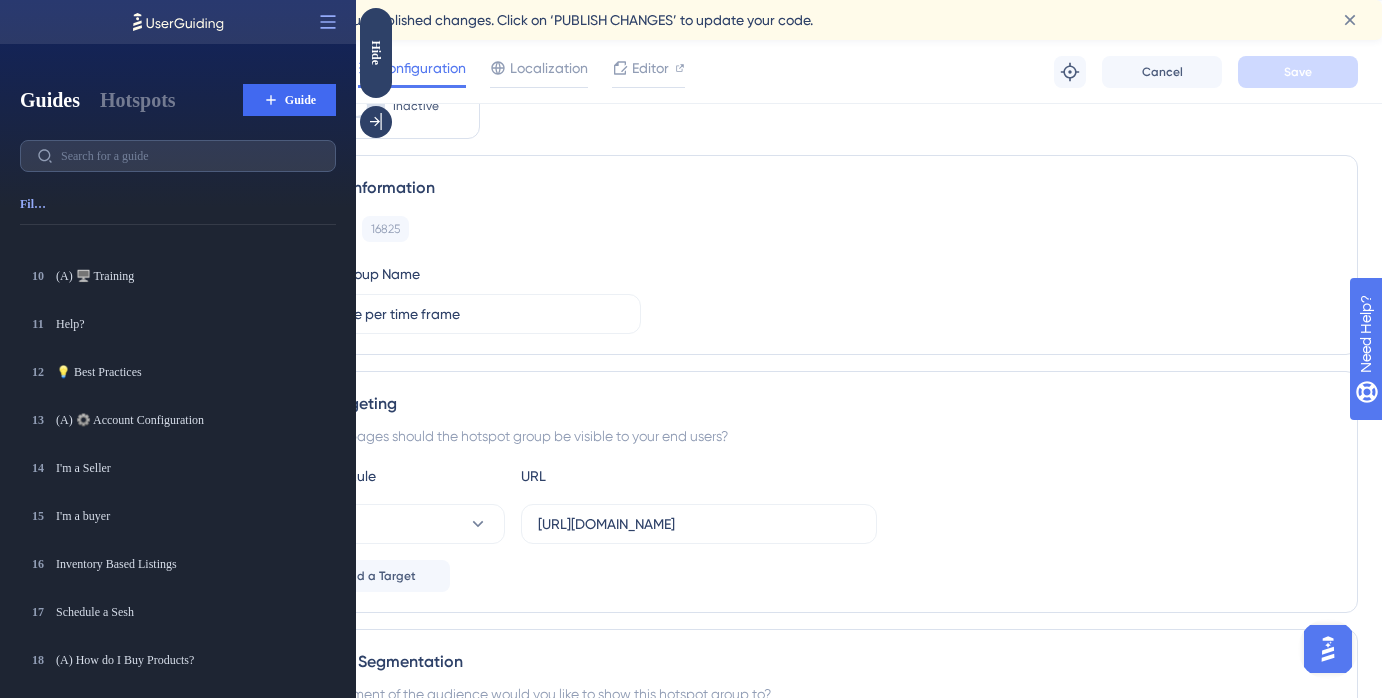 scroll, scrollTop: 371, scrollLeft: 0, axis: vertical 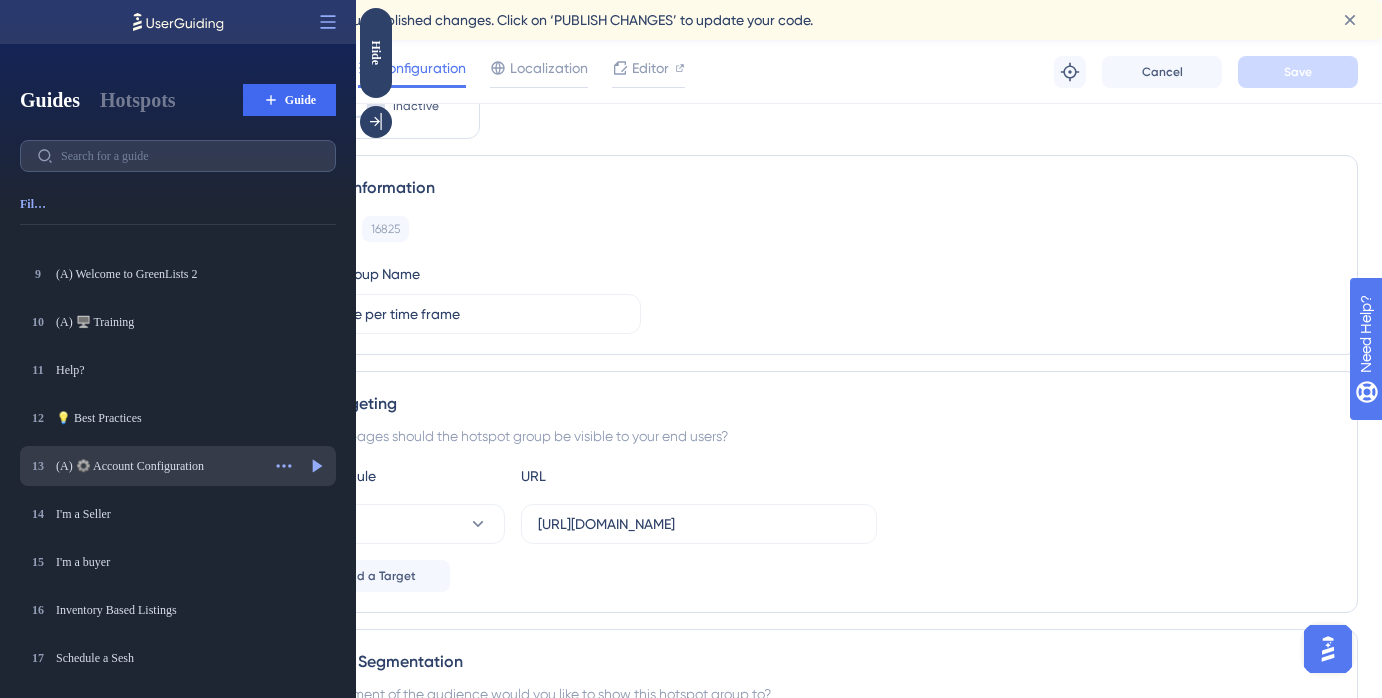 click on "(A) ⚙️  Account Configuration" at bounding box center (158, 466) 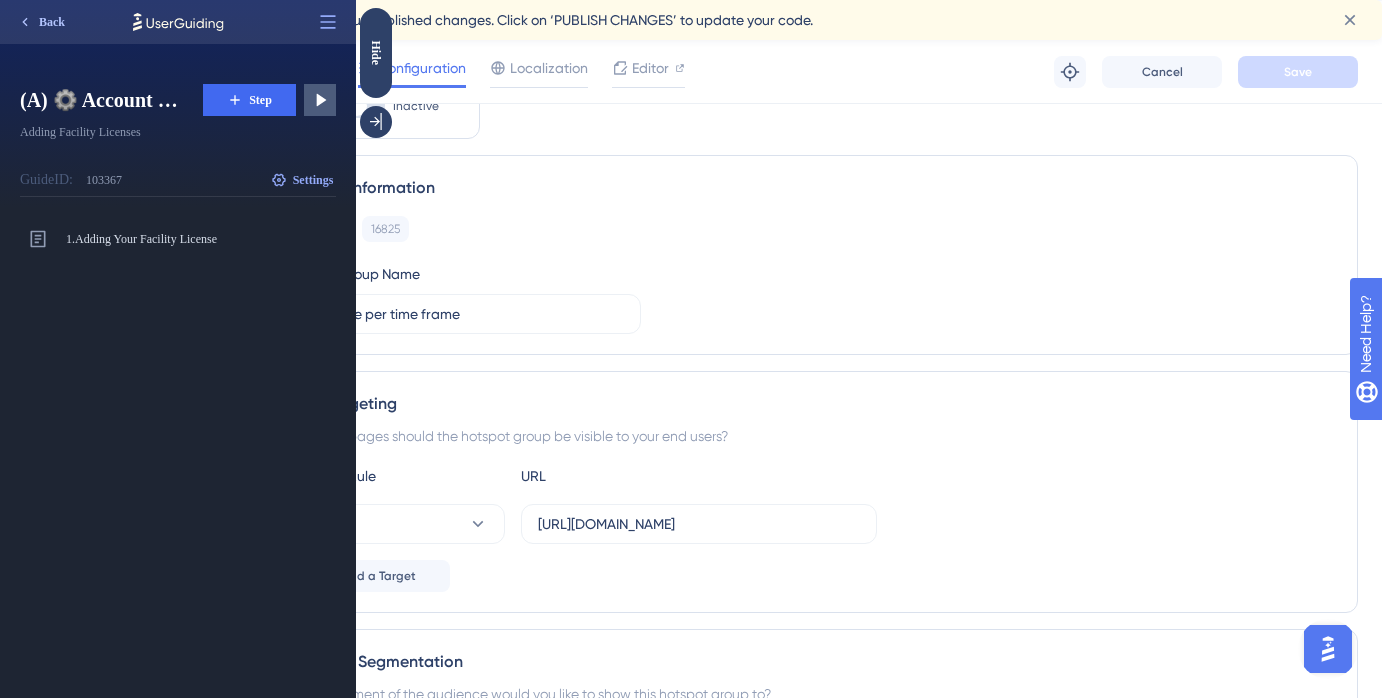 click on "Back" at bounding box center [52, 22] 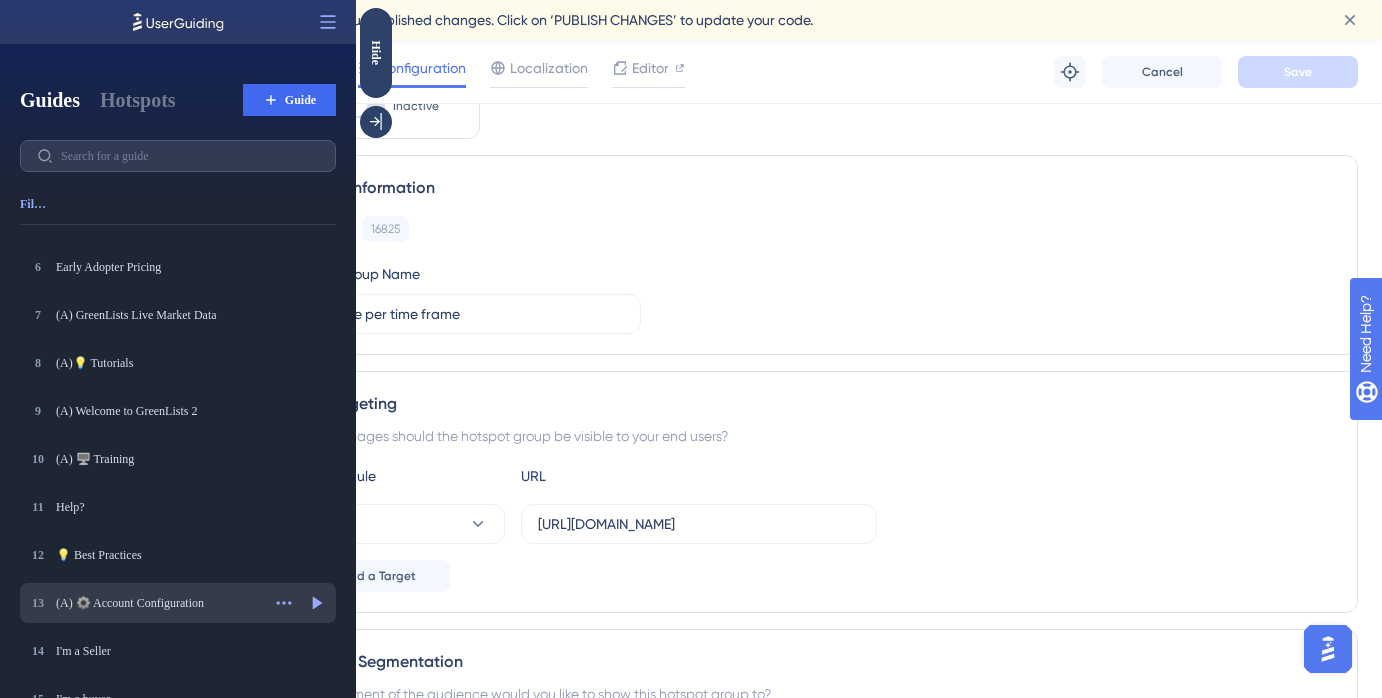 scroll, scrollTop: 293, scrollLeft: 0, axis: vertical 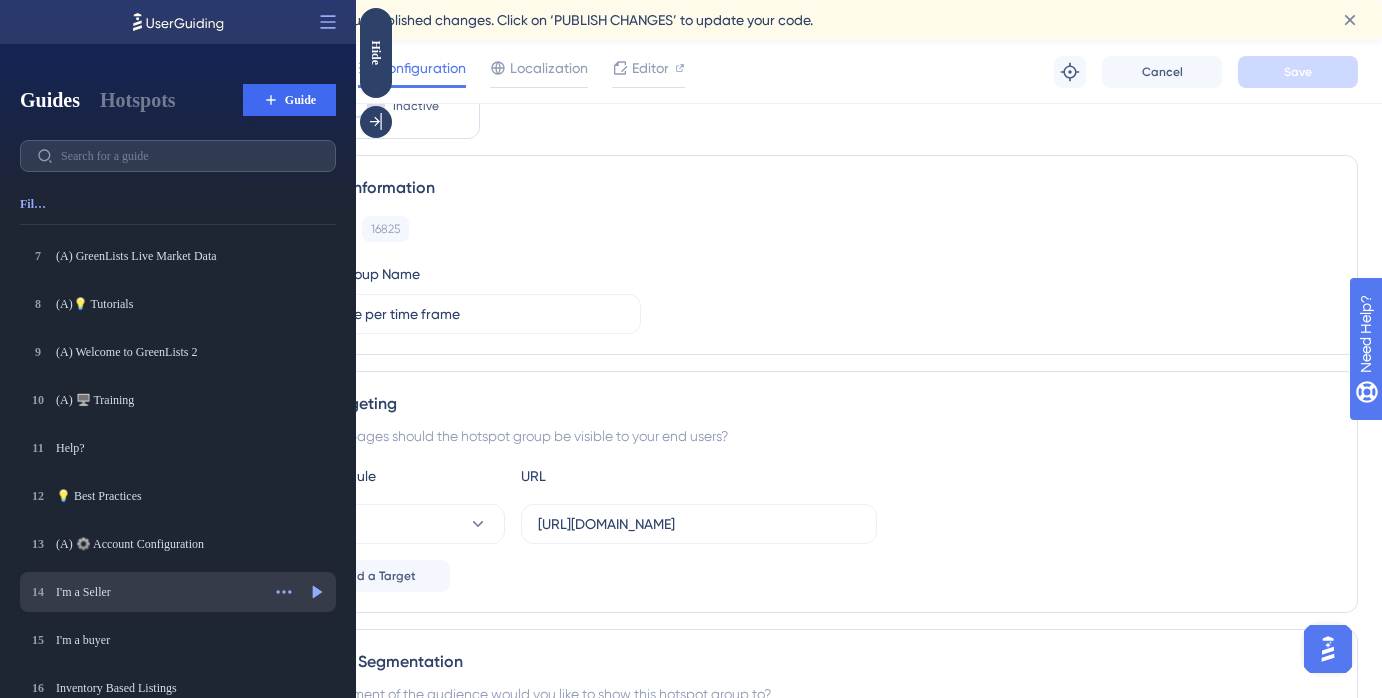 click on "14 I'm a Seller I'm a Seller Actions Preview" at bounding box center (178, 592) 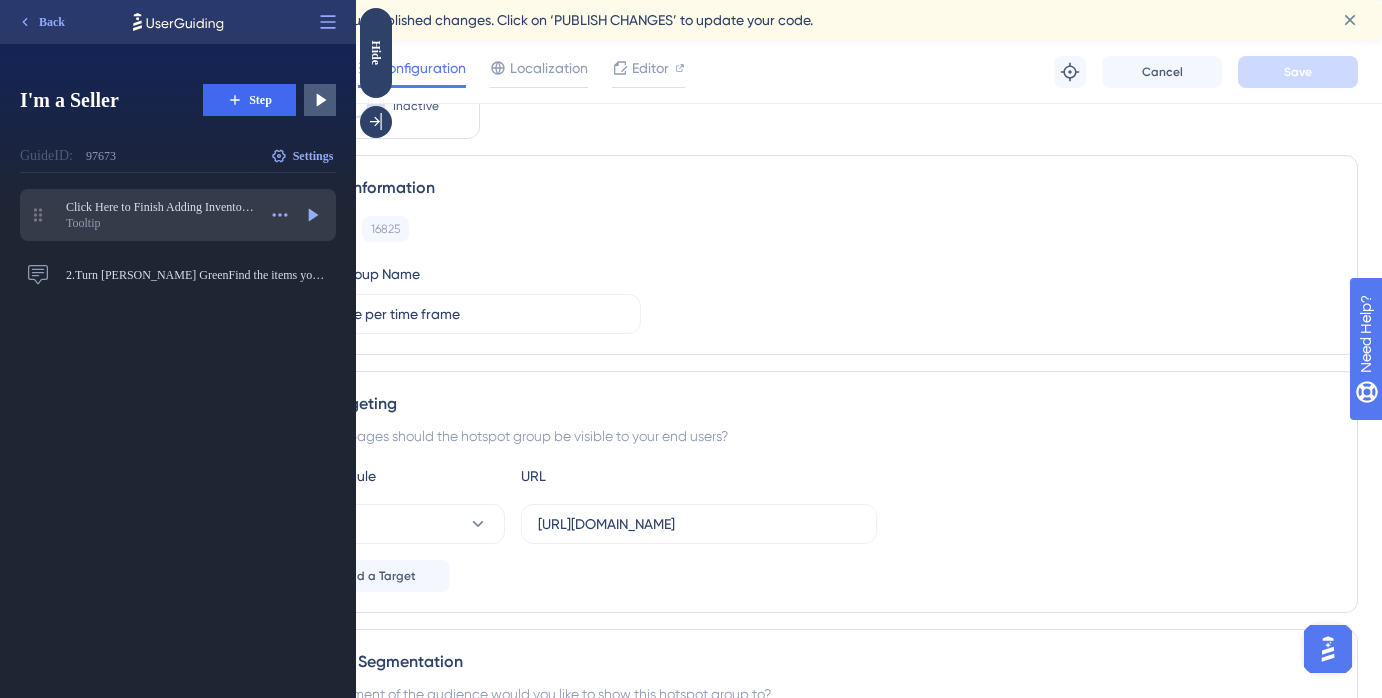 click on "Tooltip" at bounding box center (161, 223) 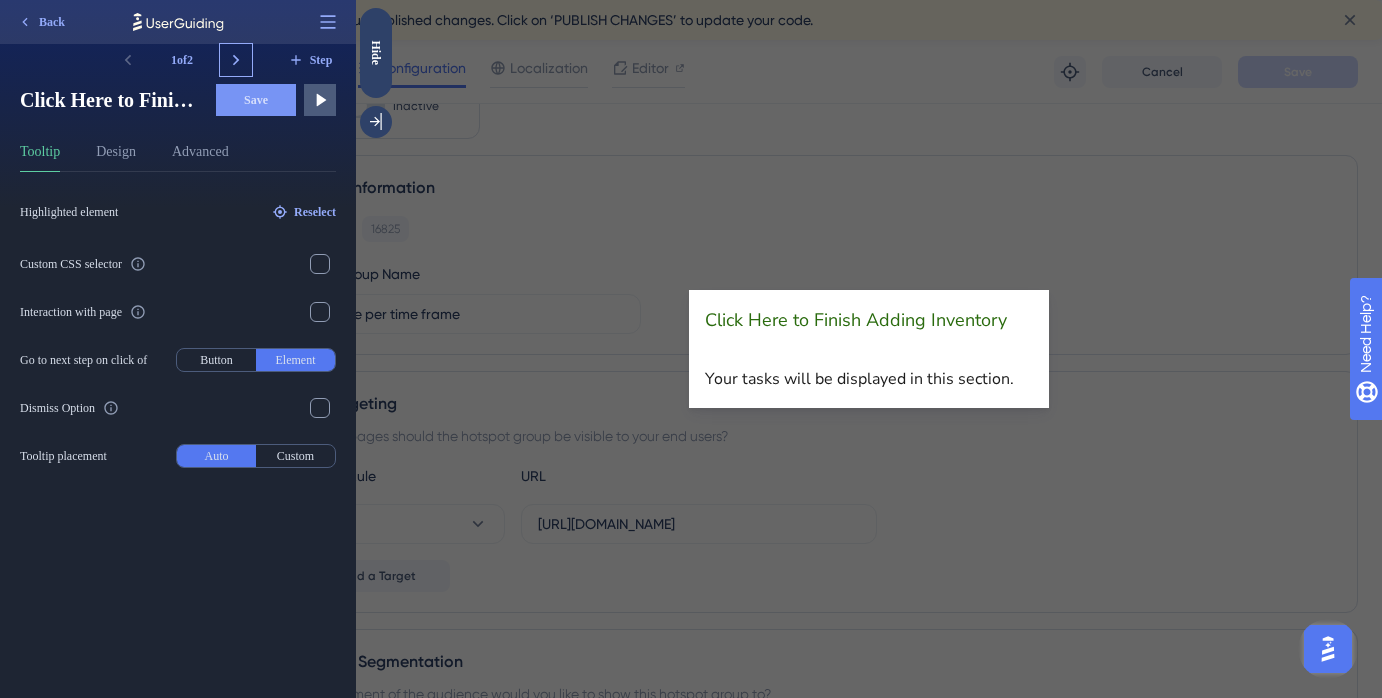 click 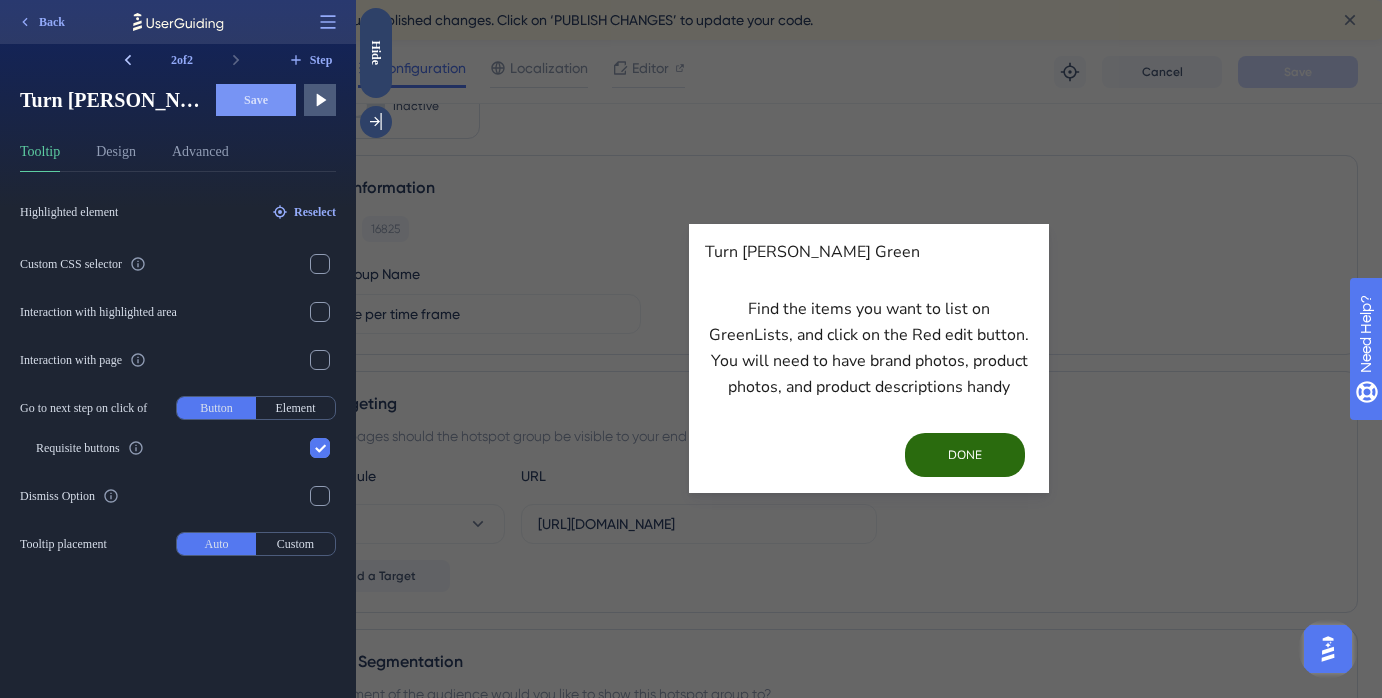 click 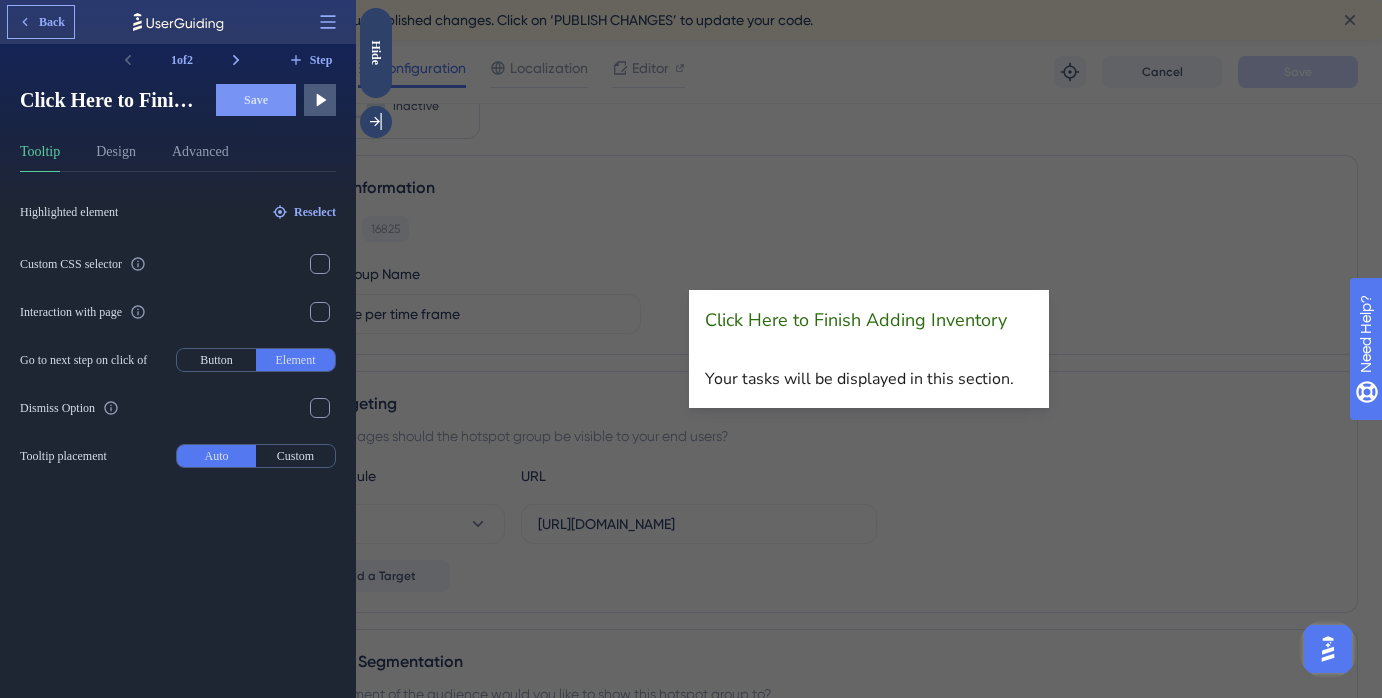 click on "Back" at bounding box center (41, 22) 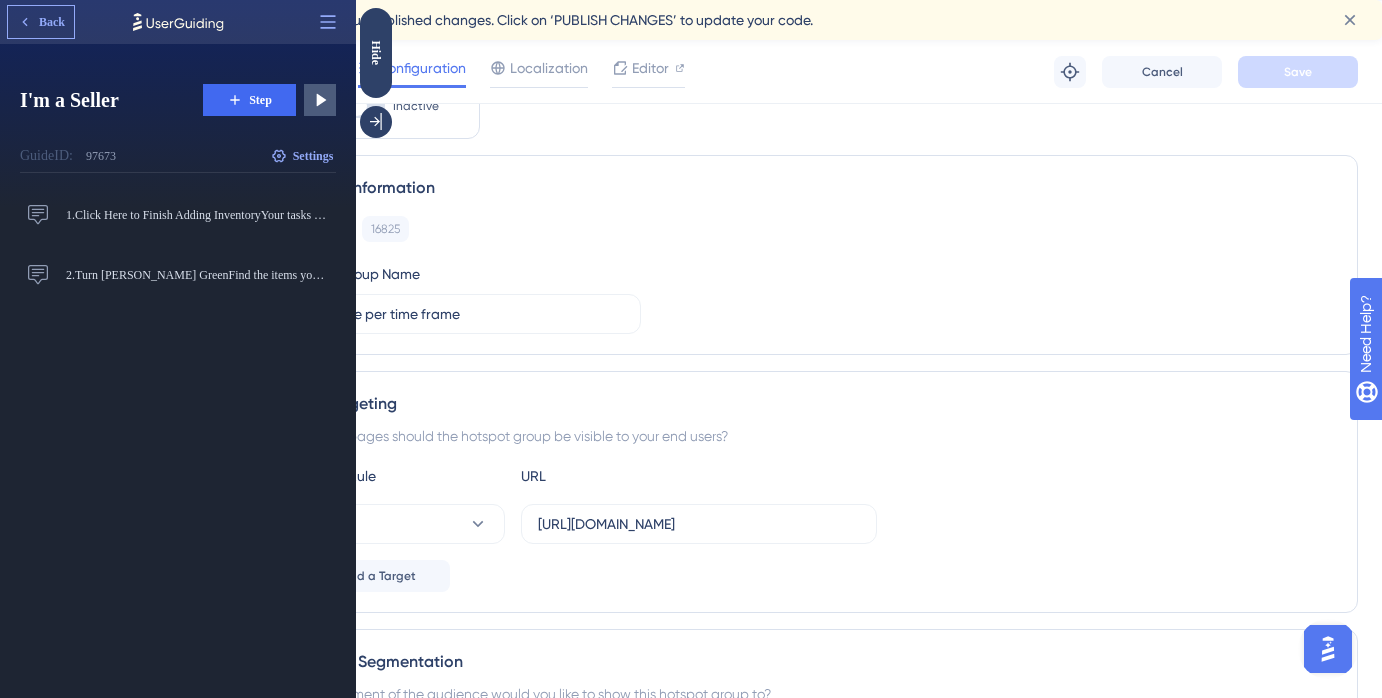 click on "Back" at bounding box center (41, 22) 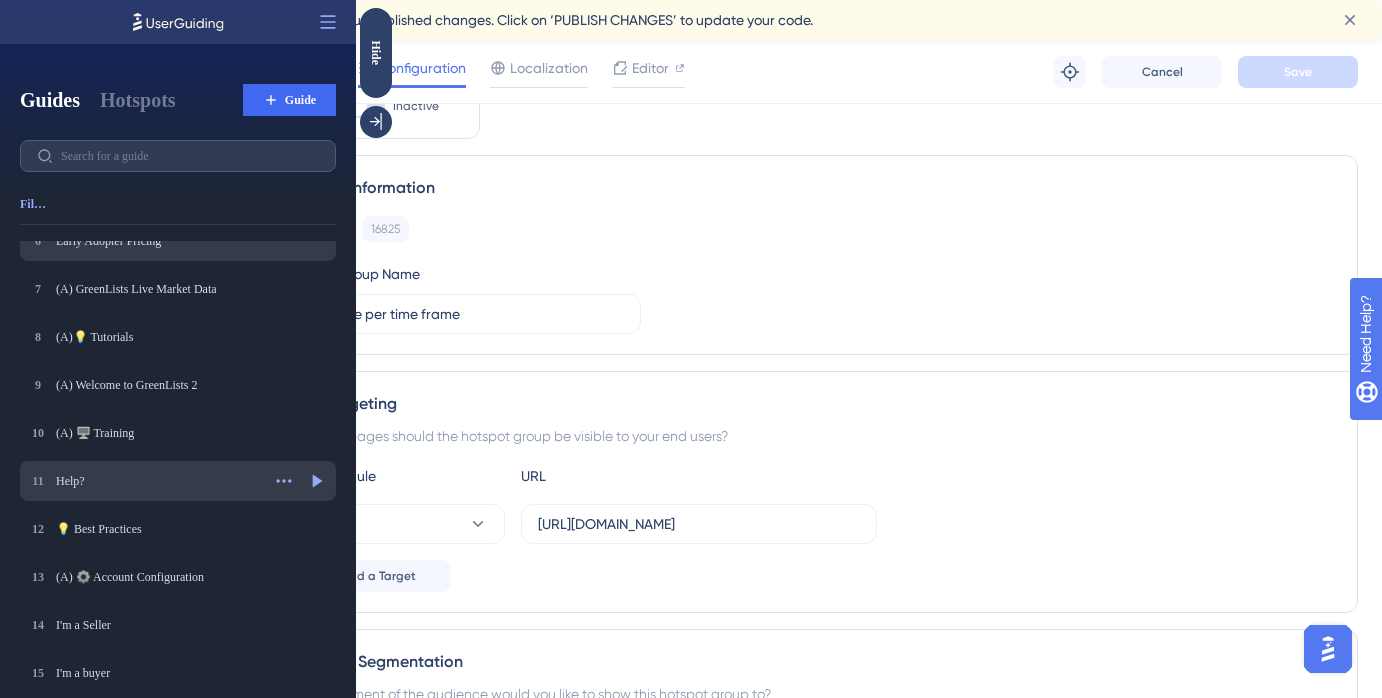 scroll, scrollTop: 370, scrollLeft: 0, axis: vertical 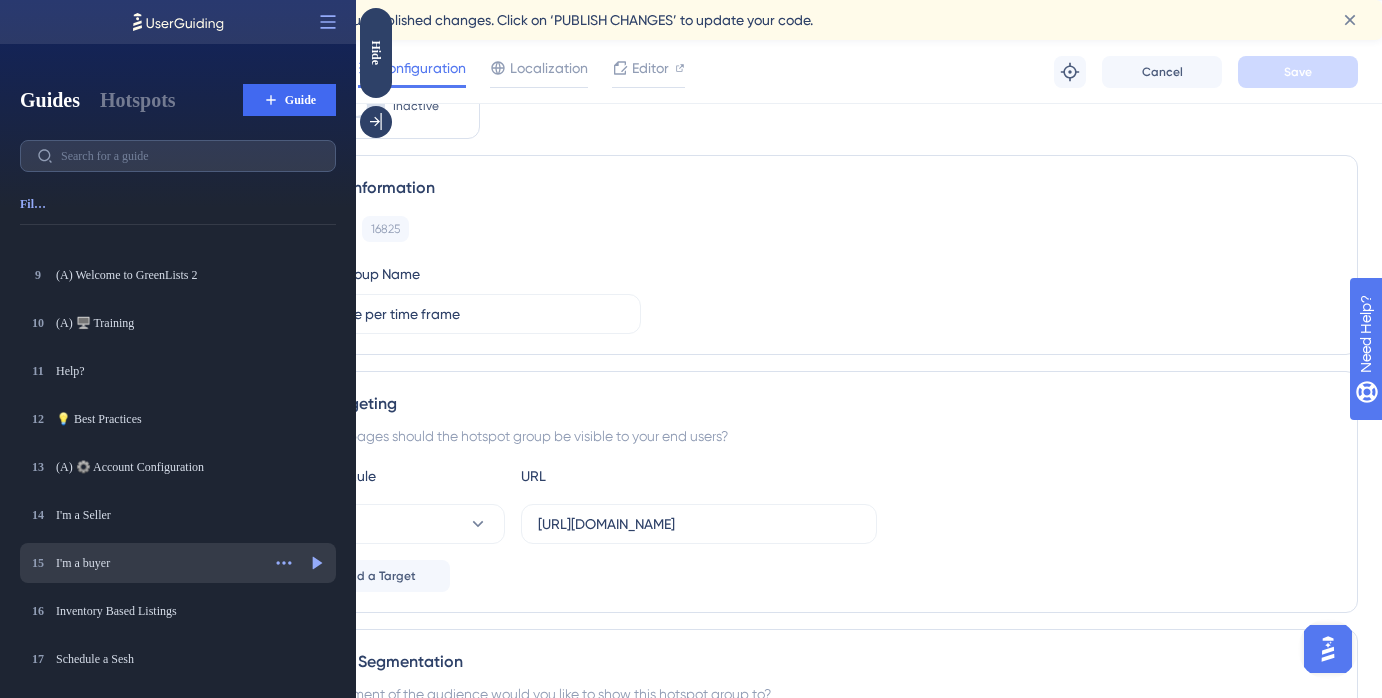 click on "I'm a buyer" at bounding box center (158, 563) 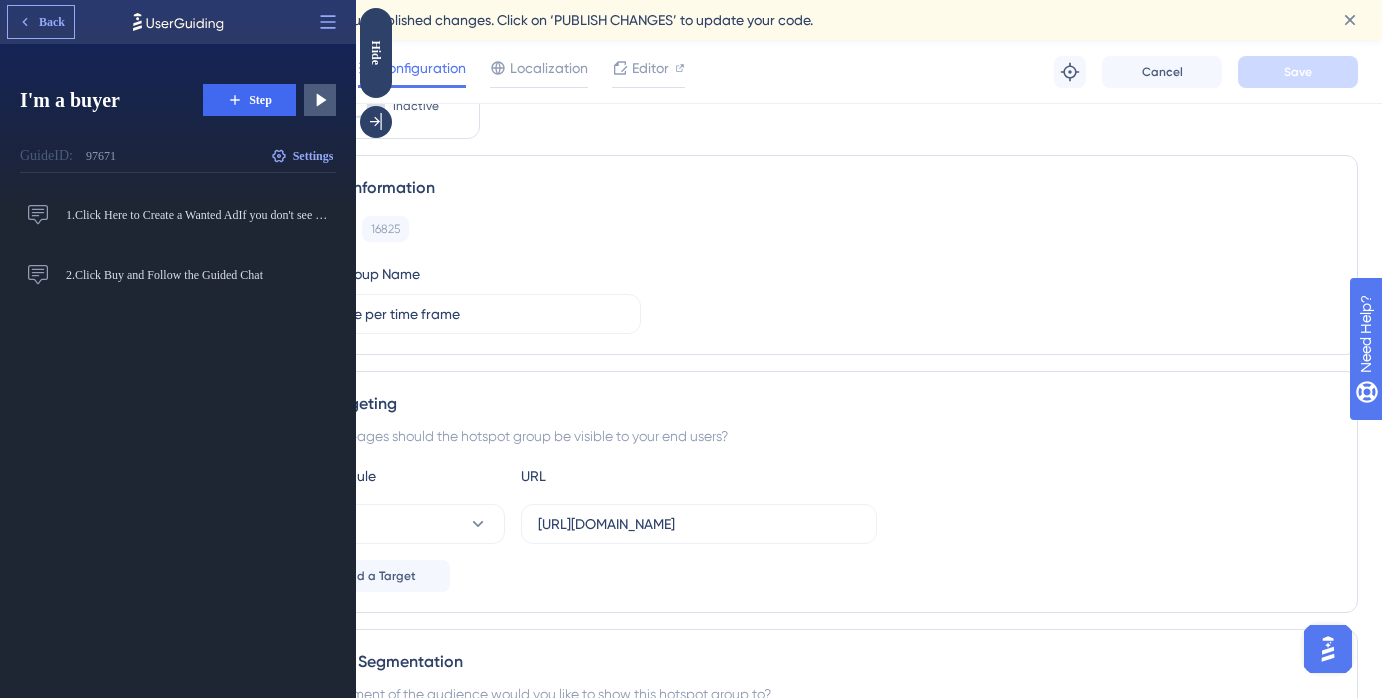 click on "Back" at bounding box center (52, 22) 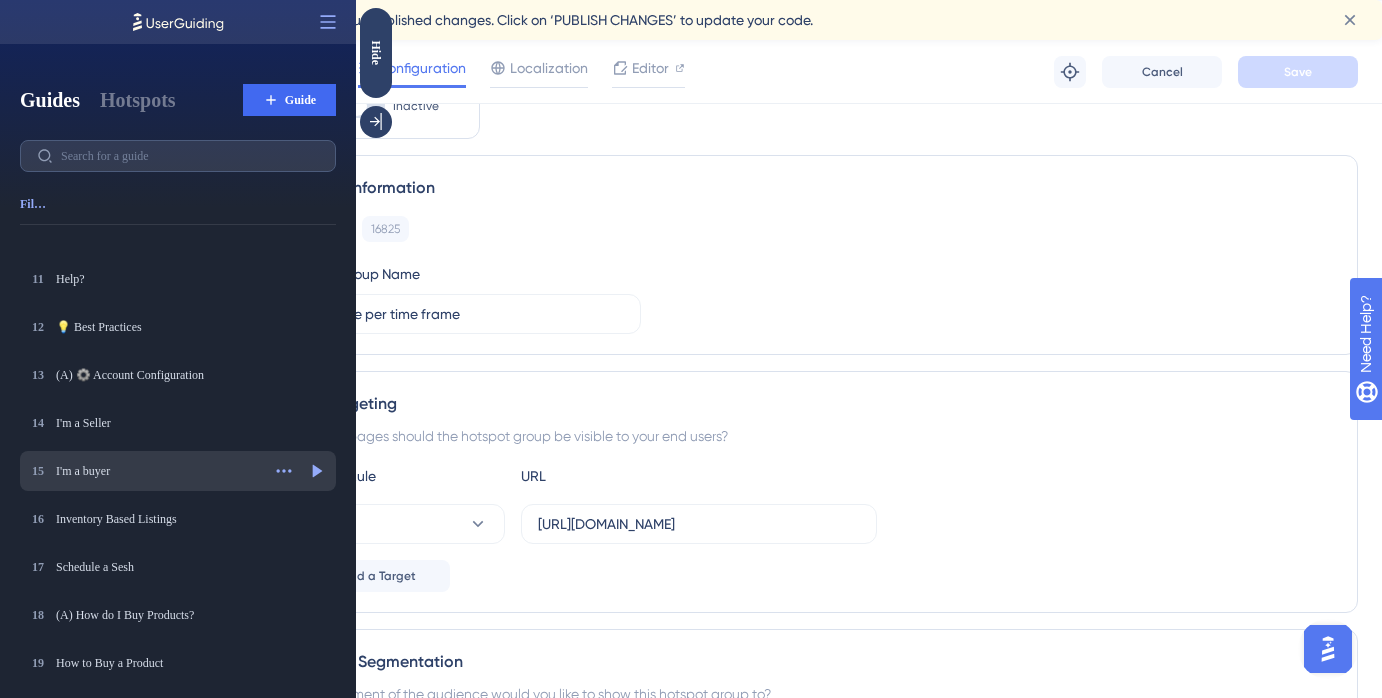 scroll, scrollTop: 499, scrollLeft: 0, axis: vertical 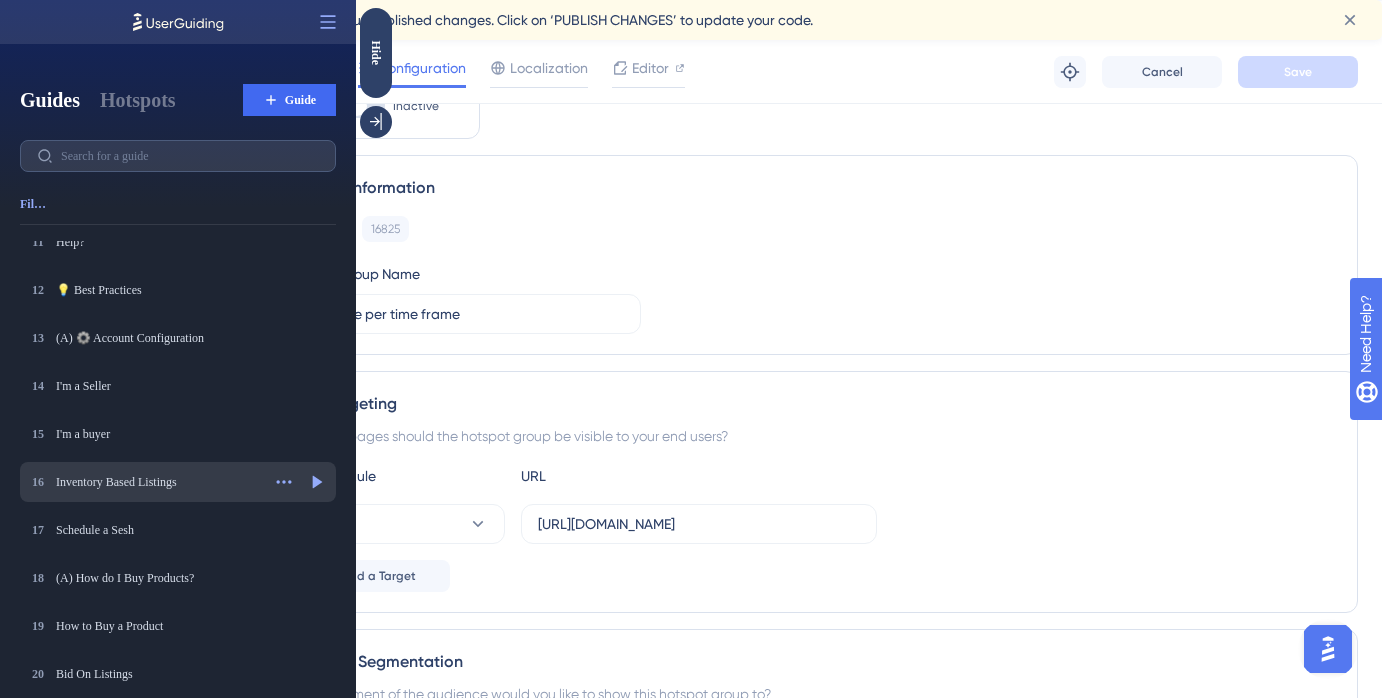 click on "Inventory Based Listings" at bounding box center (158, 482) 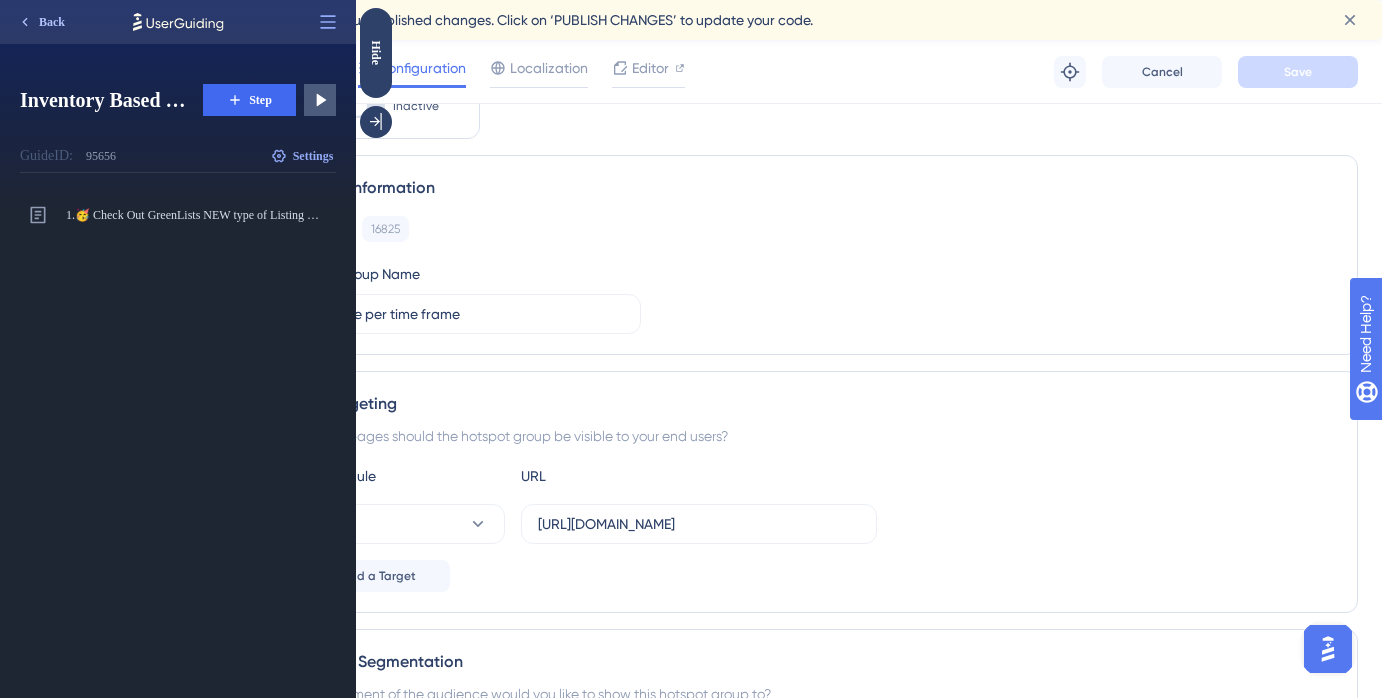click on "Back" at bounding box center [52, 22] 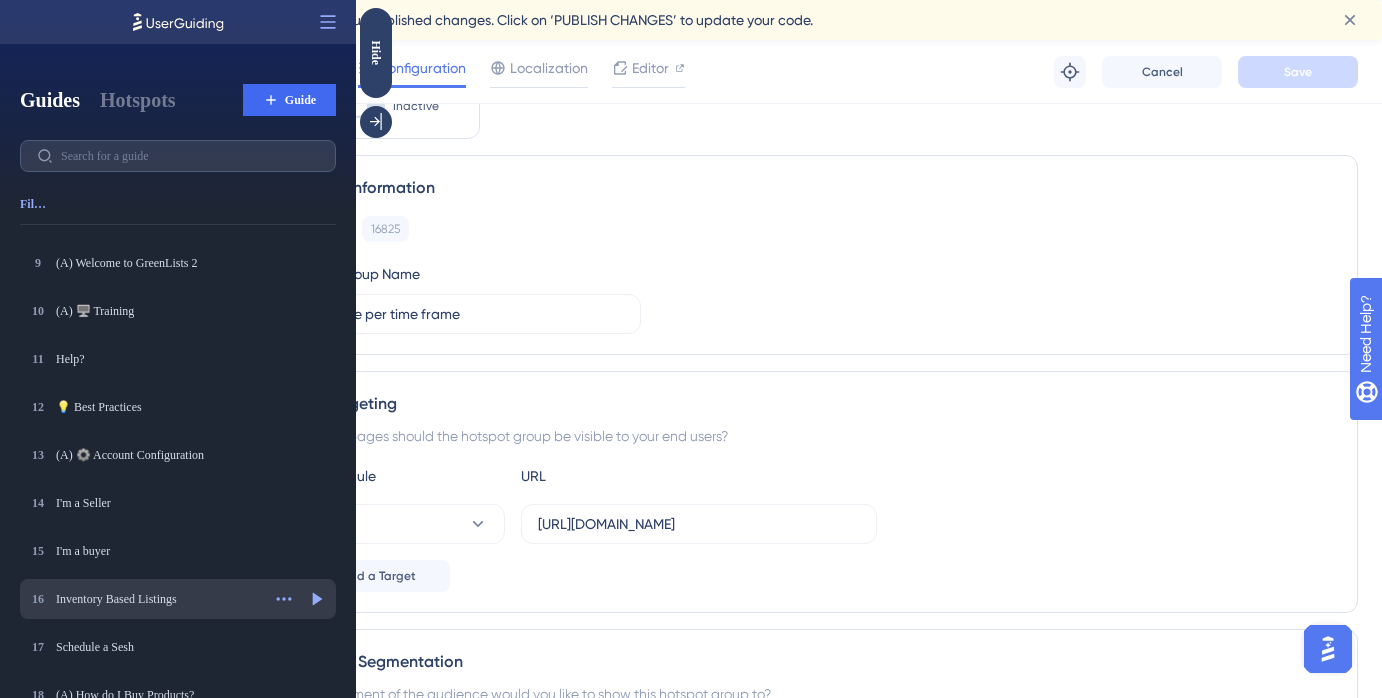 scroll, scrollTop: 502, scrollLeft: 0, axis: vertical 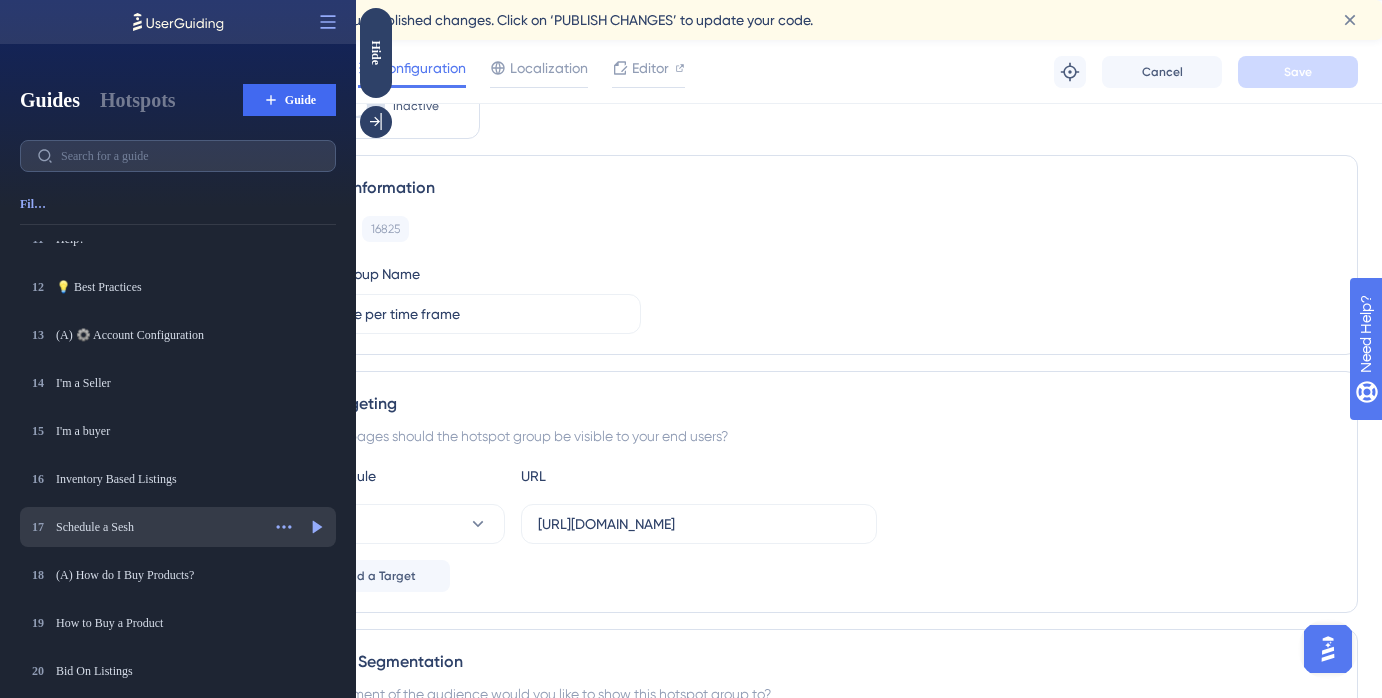 click on "Schedule a Sesh" at bounding box center (158, 527) 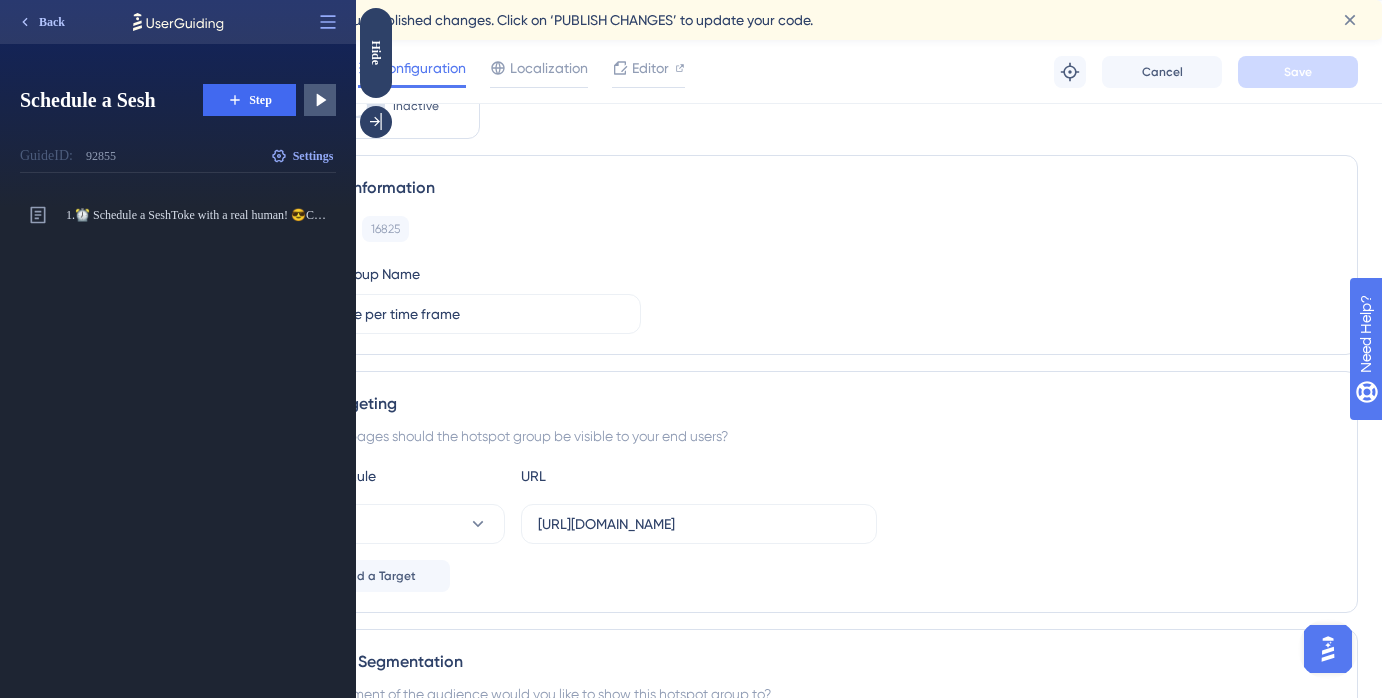 click on "Back" at bounding box center (41, 22) 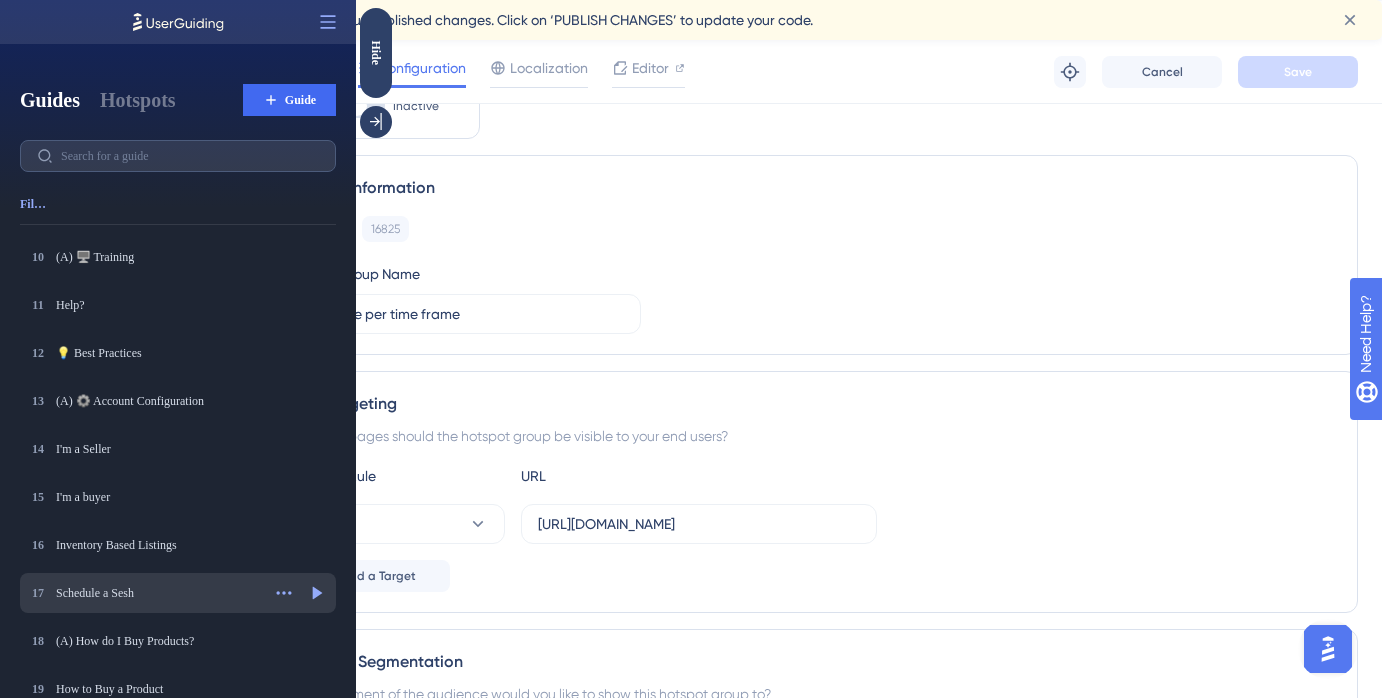 scroll, scrollTop: 533, scrollLeft: 0, axis: vertical 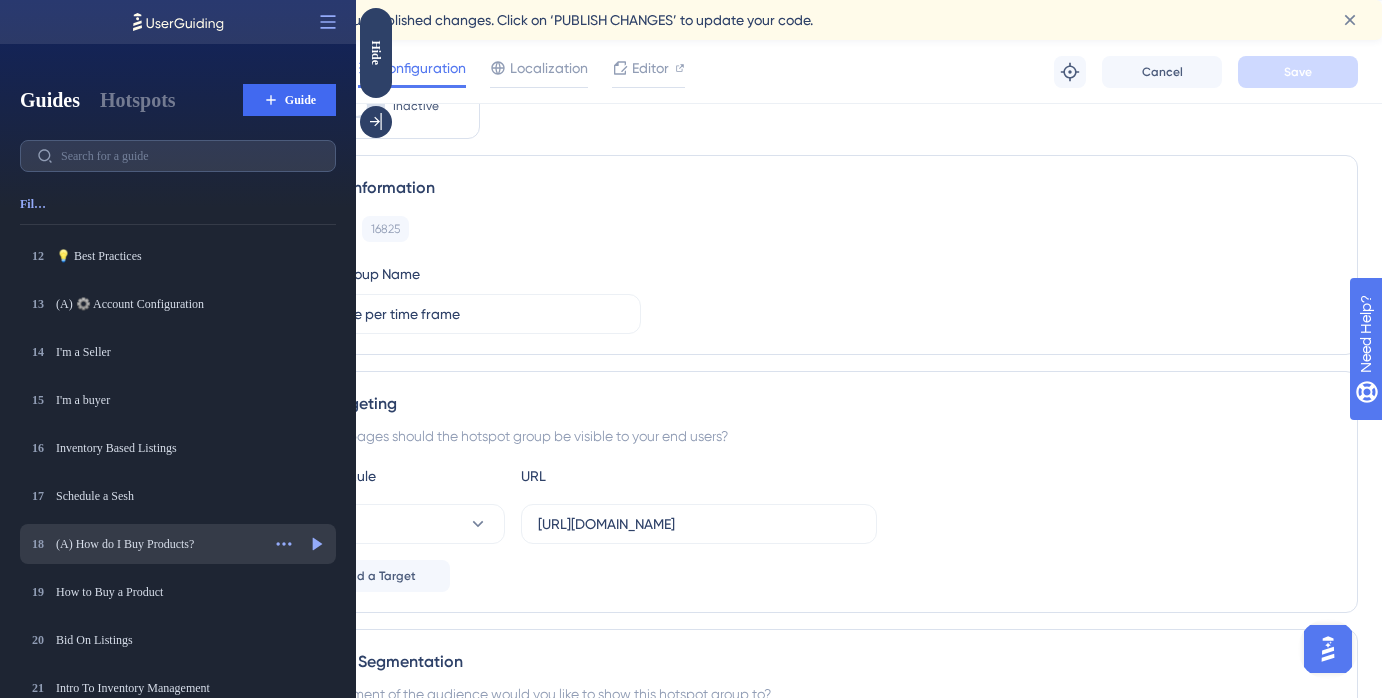 click on "(A) How do I Buy Products?" at bounding box center [158, 544] 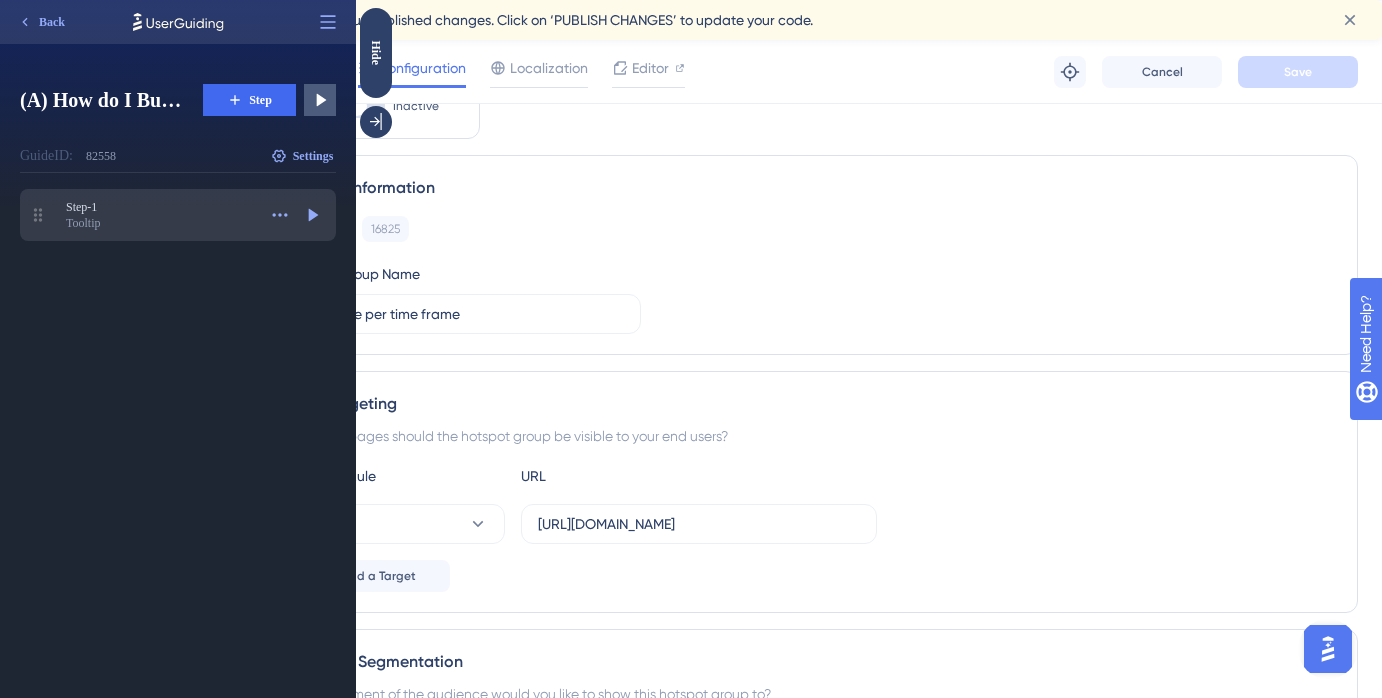 click on "Step-1" at bounding box center (161, 207) 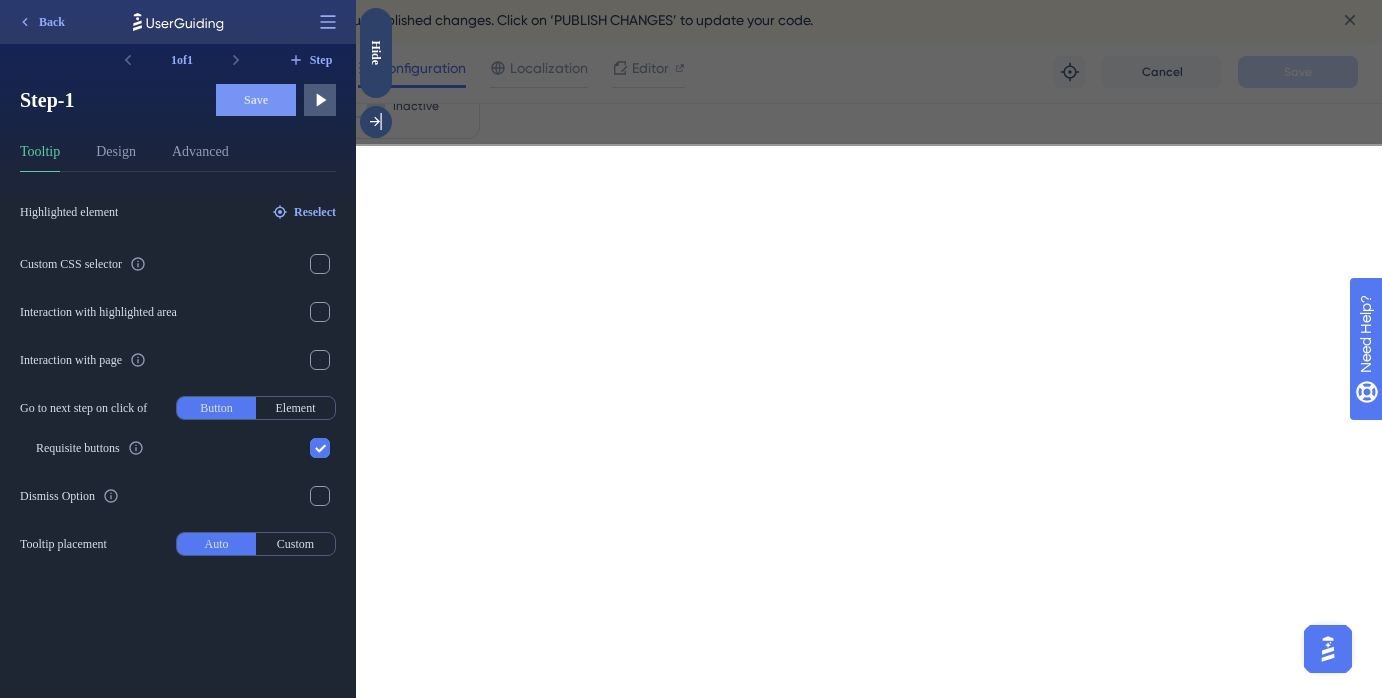 scroll, scrollTop: 132, scrollLeft: 0, axis: vertical 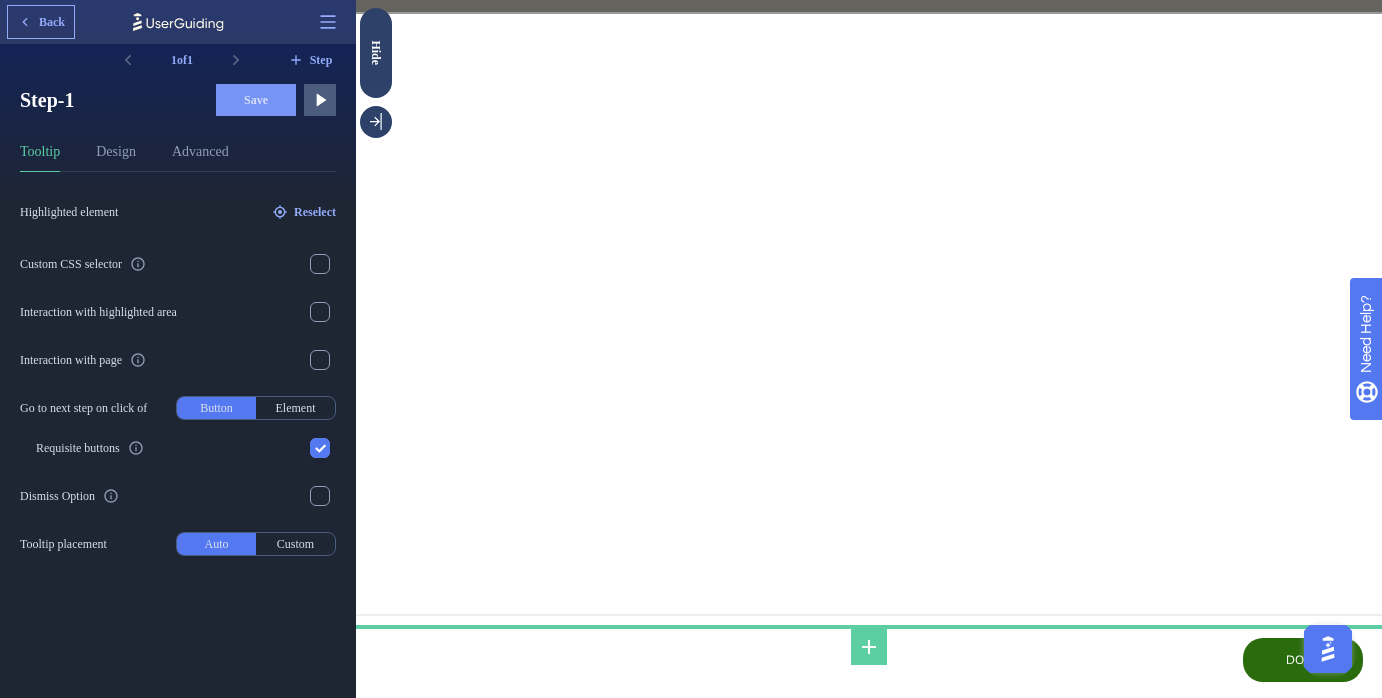 click on "Back" at bounding box center [52, 22] 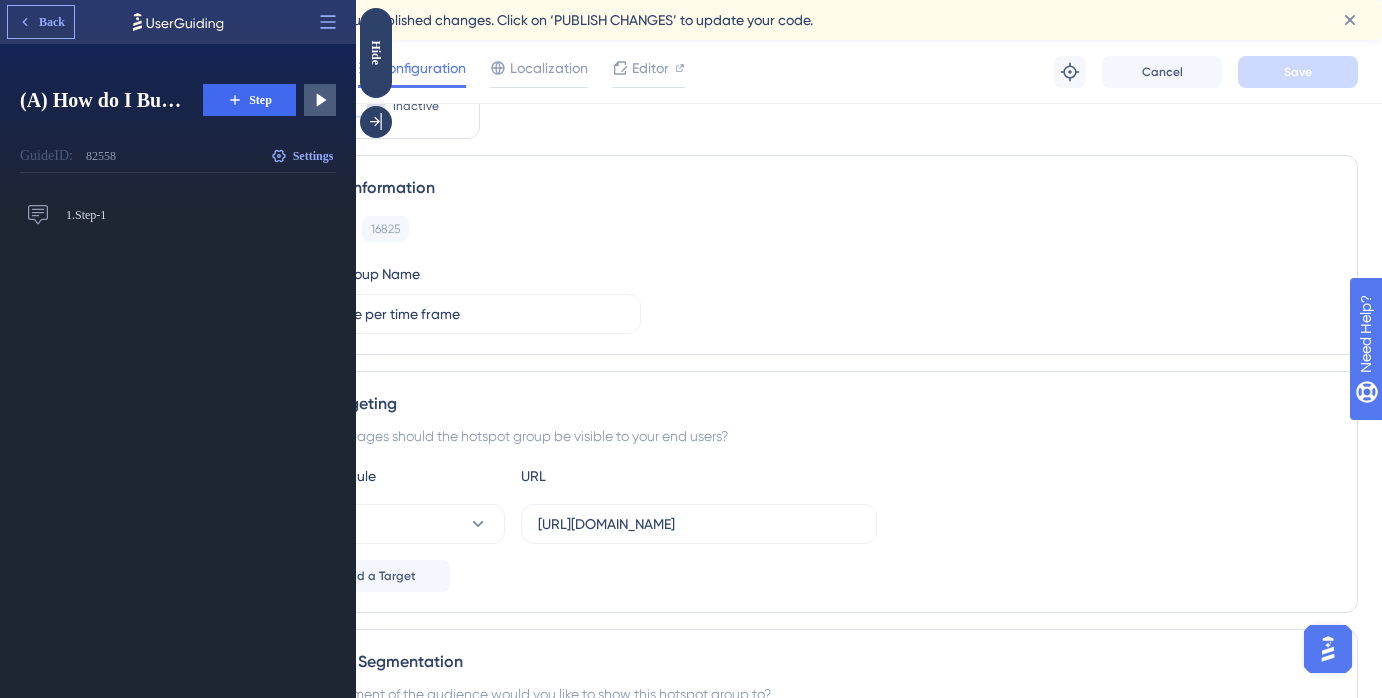 click on "Back" at bounding box center [41, 22] 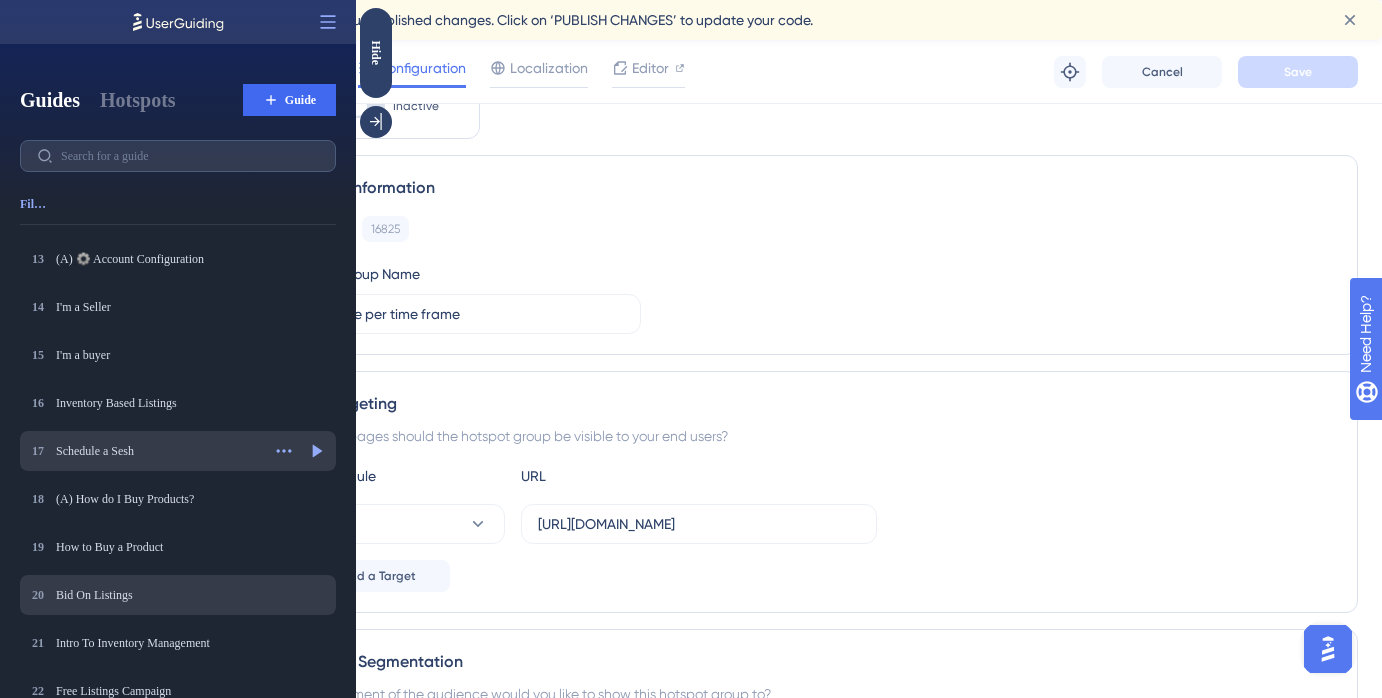 scroll, scrollTop: 569, scrollLeft: 0, axis: vertical 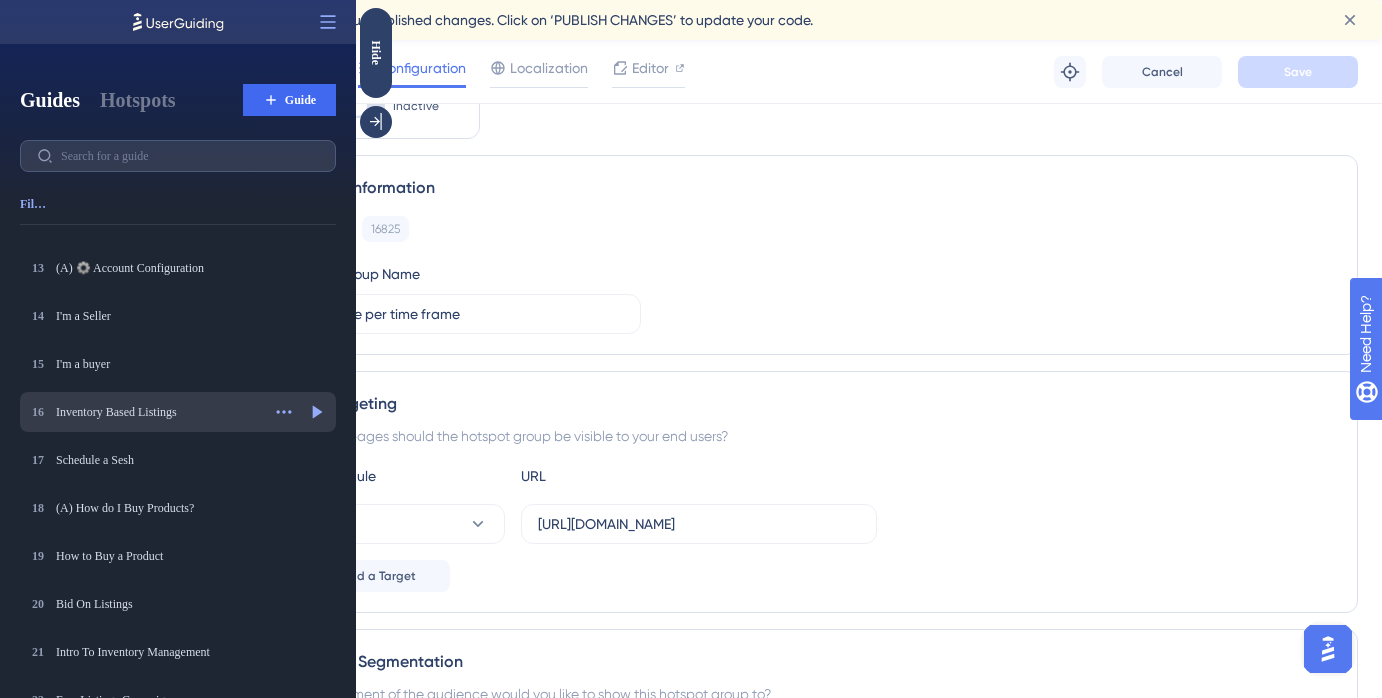 click on "Inventory Based Listings" at bounding box center (158, 412) 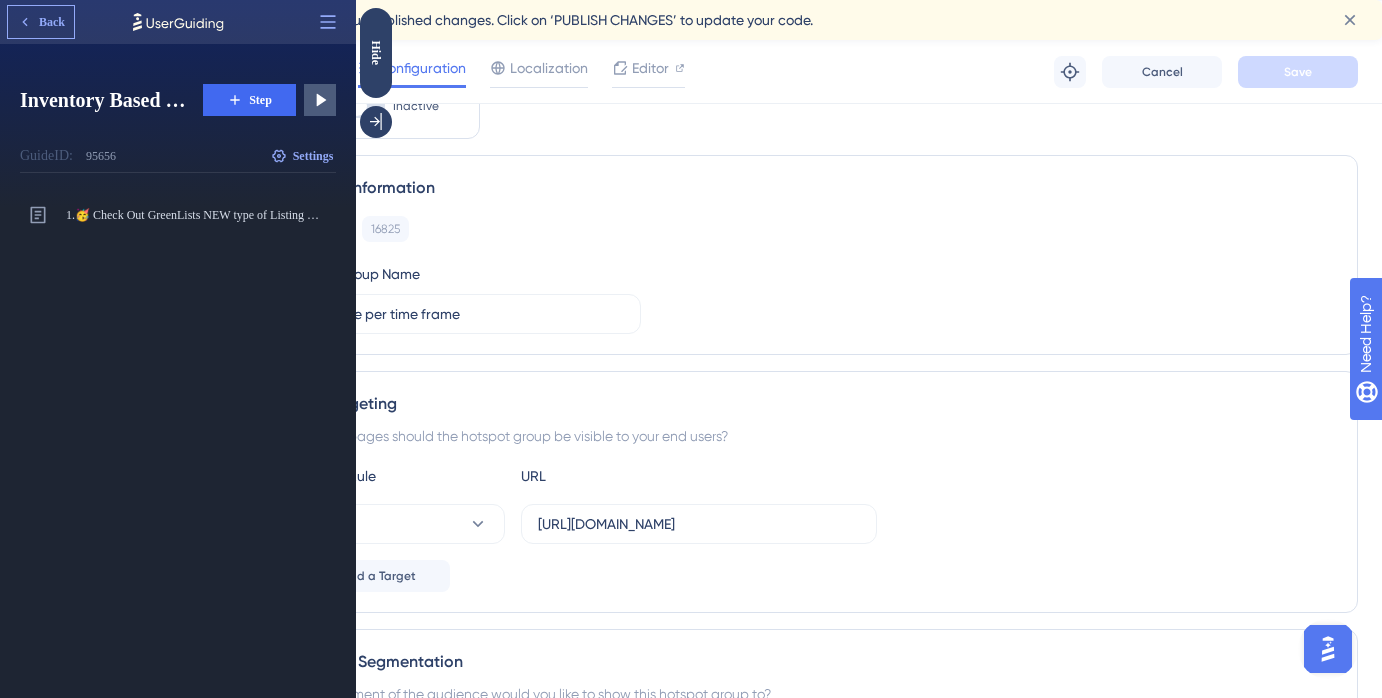 click on "Back" at bounding box center (52, 22) 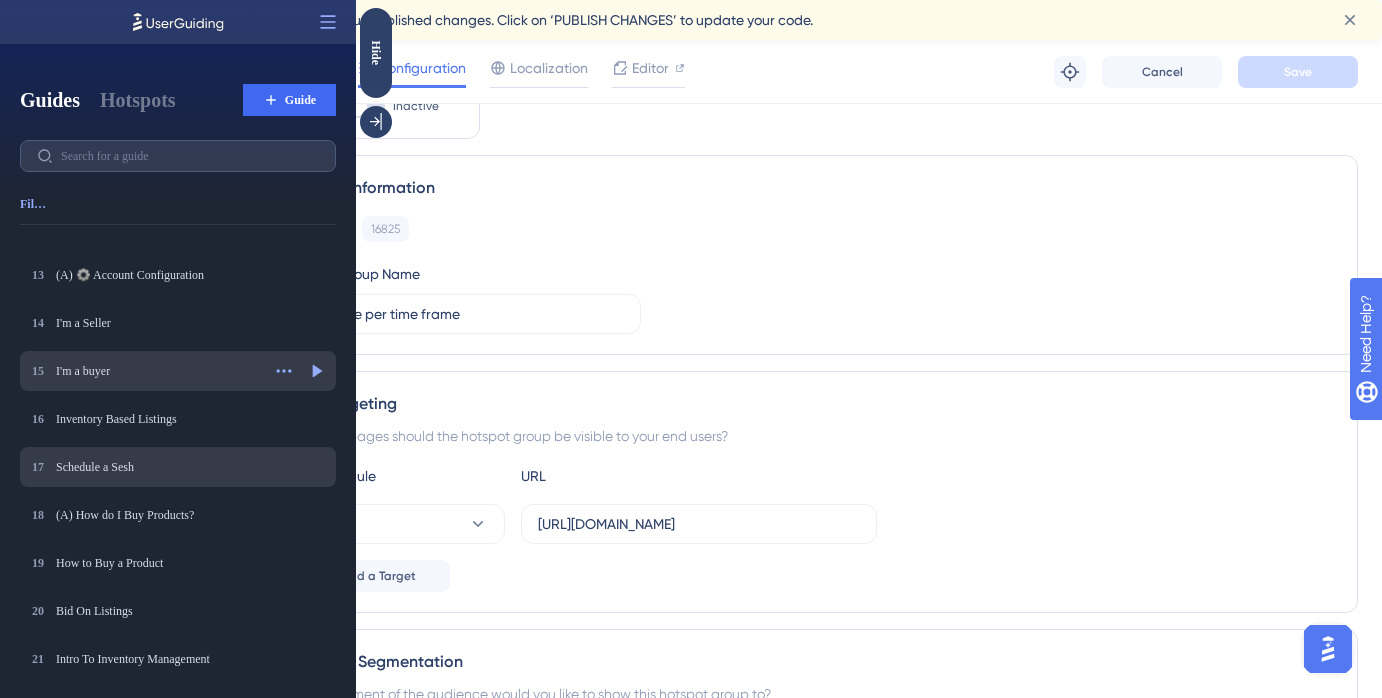 scroll, scrollTop: 567, scrollLeft: 0, axis: vertical 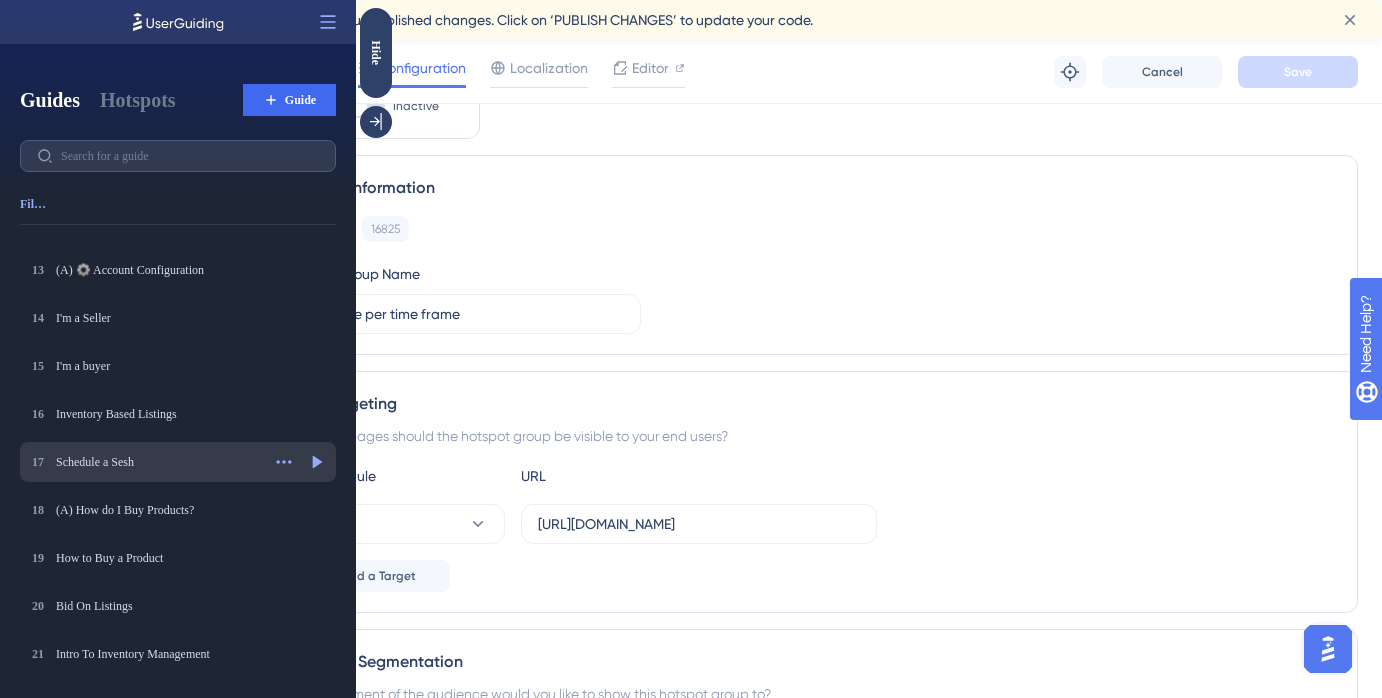 click on "17 Schedule a Sesh Schedule a Sesh Actions Preview" at bounding box center (178, 462) 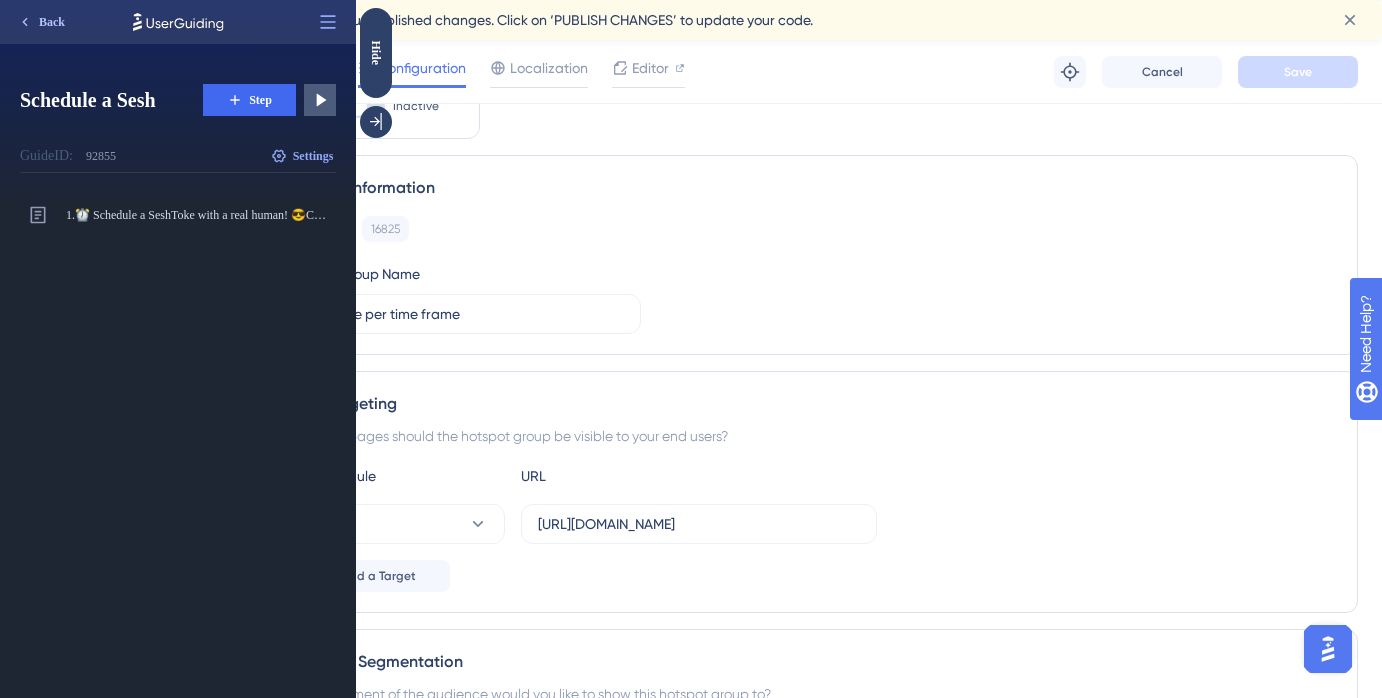 click on "Back" at bounding box center (52, 22) 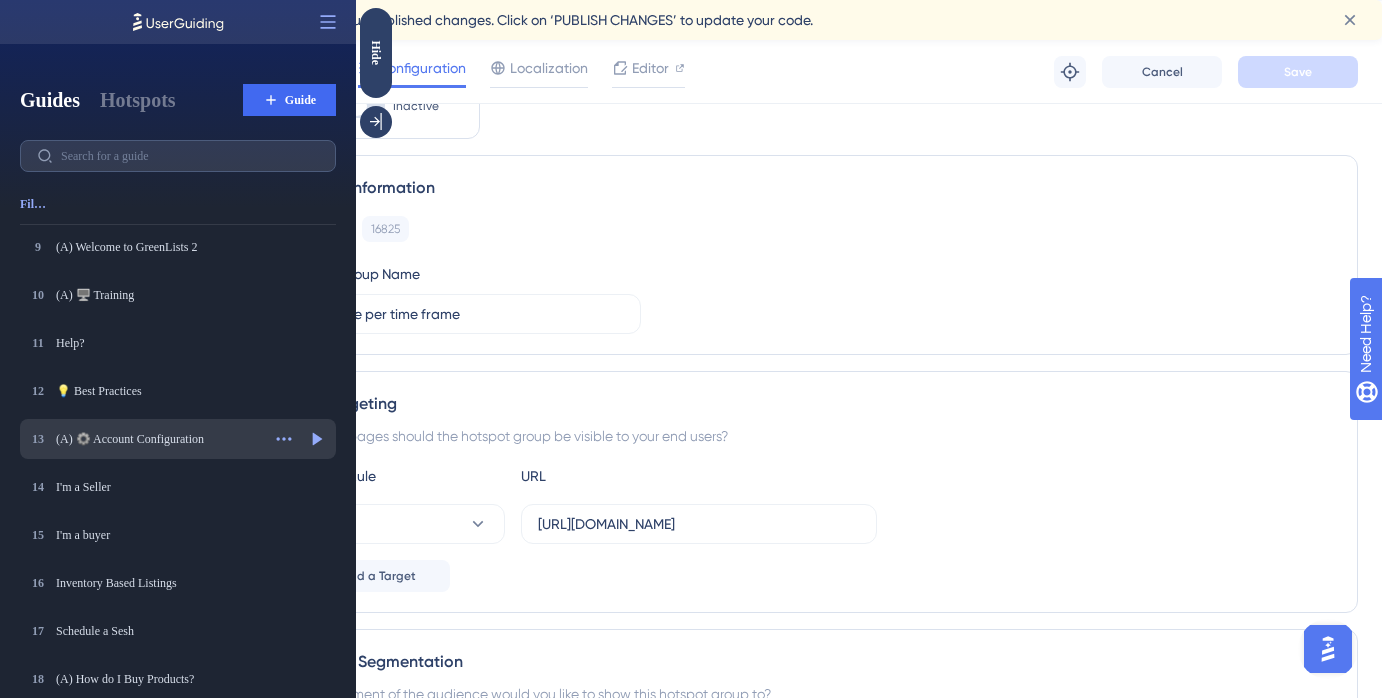 scroll, scrollTop: 751, scrollLeft: 0, axis: vertical 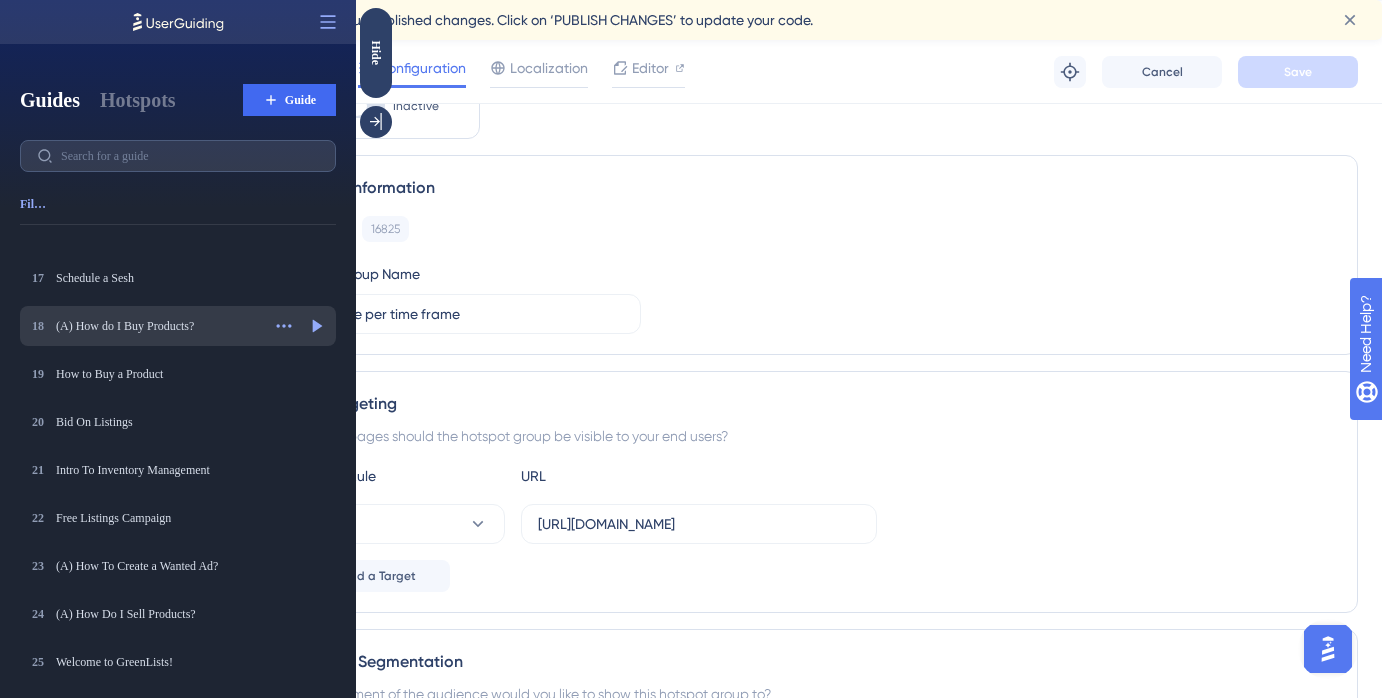 click on "18 (A) How do I Buy Products? (A) How do I Buy Products? Actions Preview" at bounding box center [178, 326] 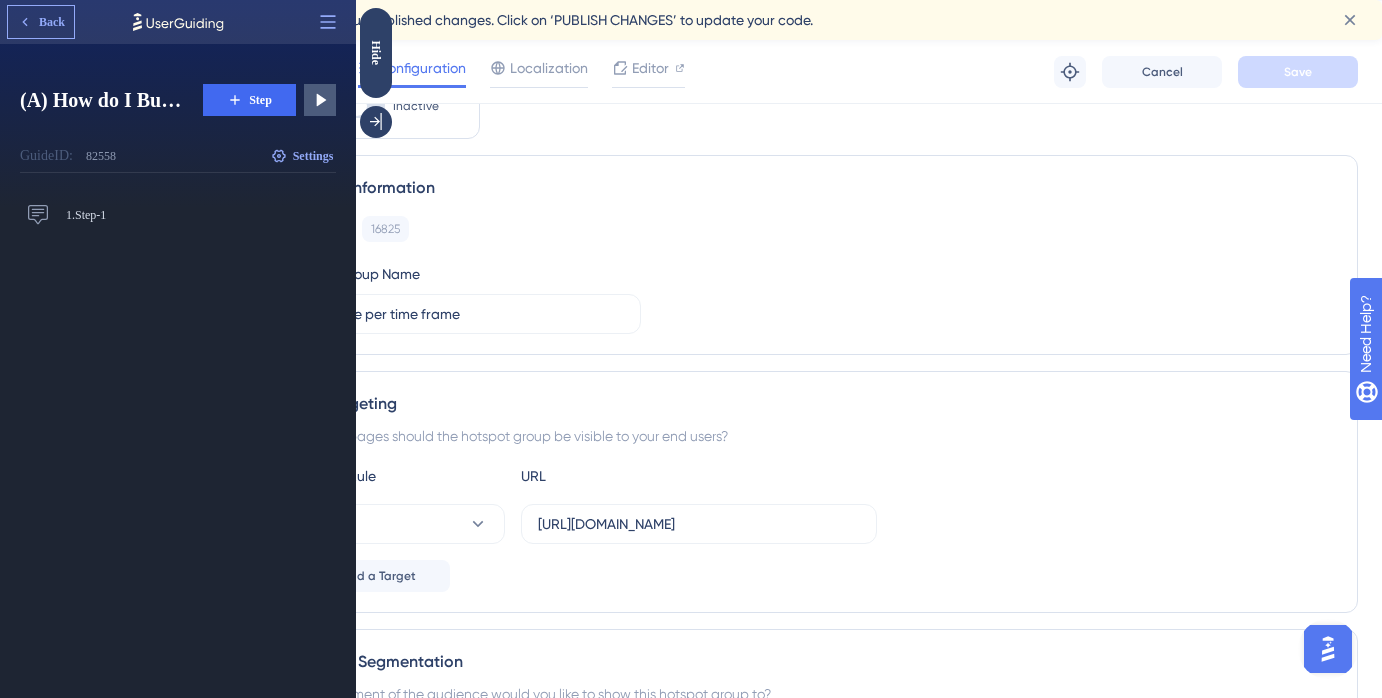 click on "Back" at bounding box center (41, 22) 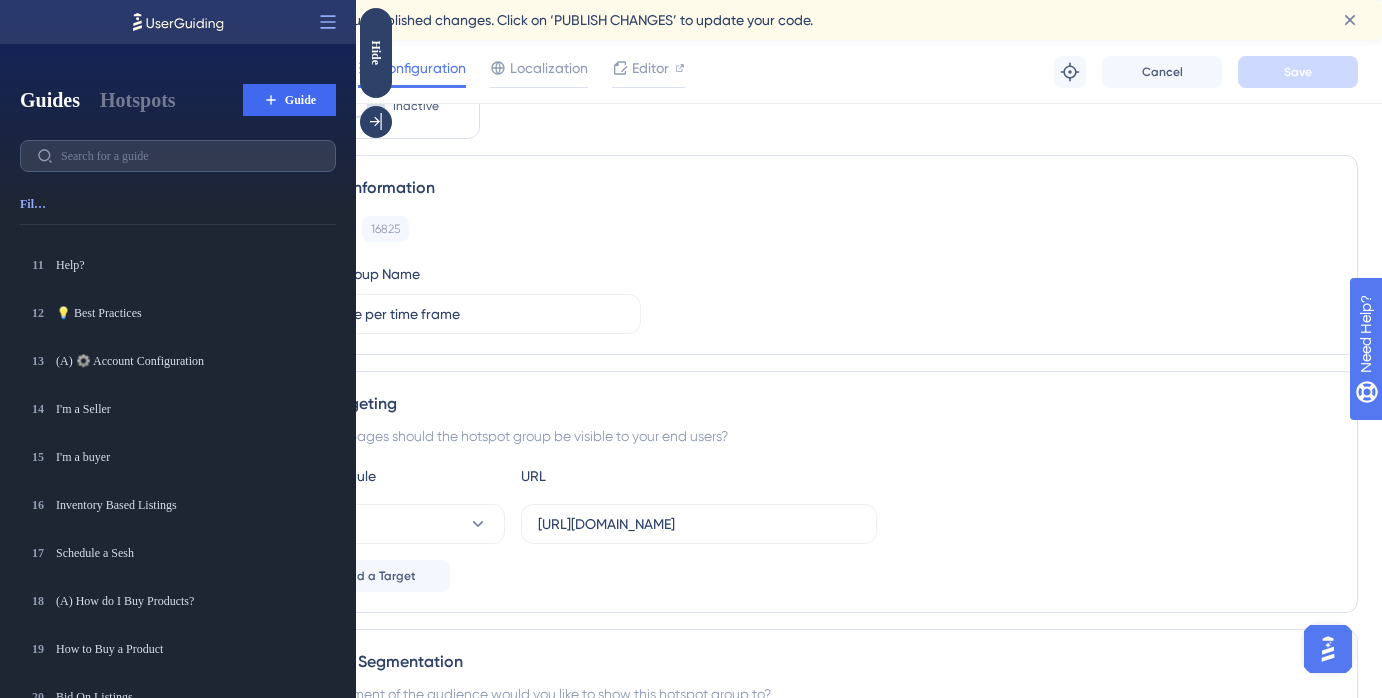 scroll, scrollTop: 751, scrollLeft: 0, axis: vertical 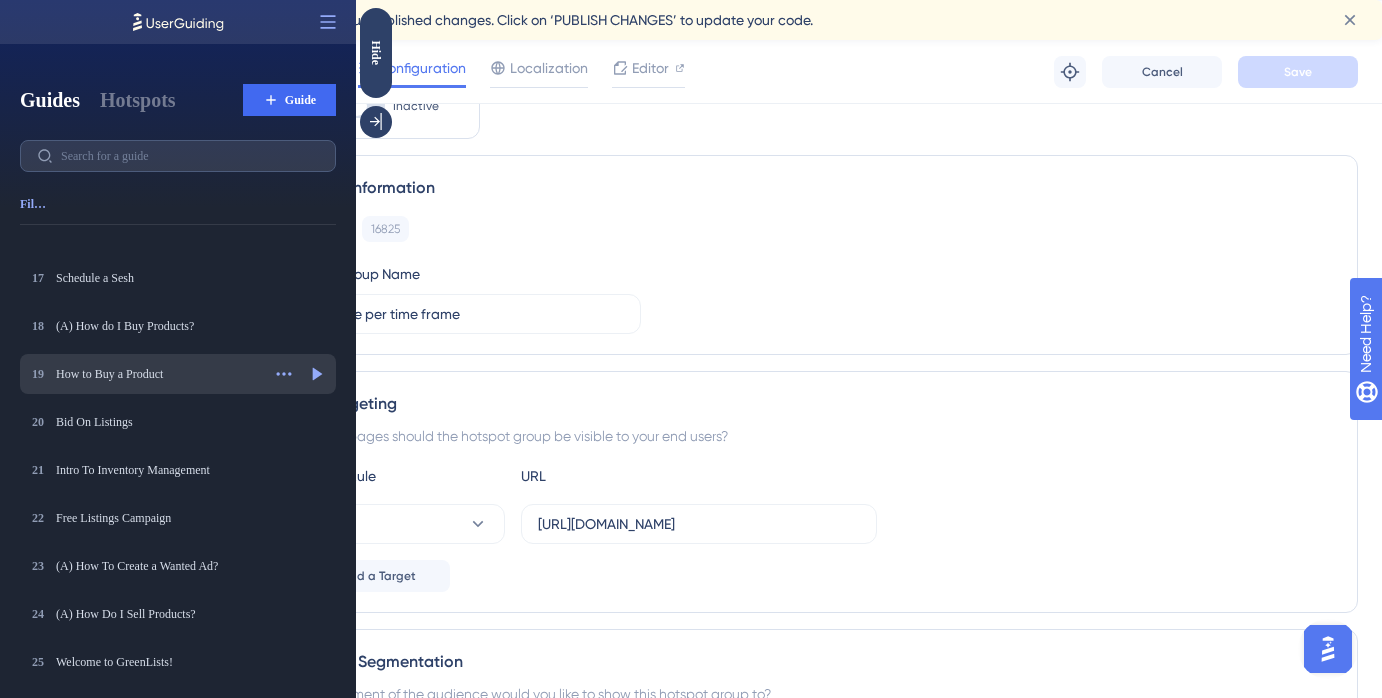 click on "19 How to Buy a Product How to Buy a Product Actions Preview" at bounding box center (178, 374) 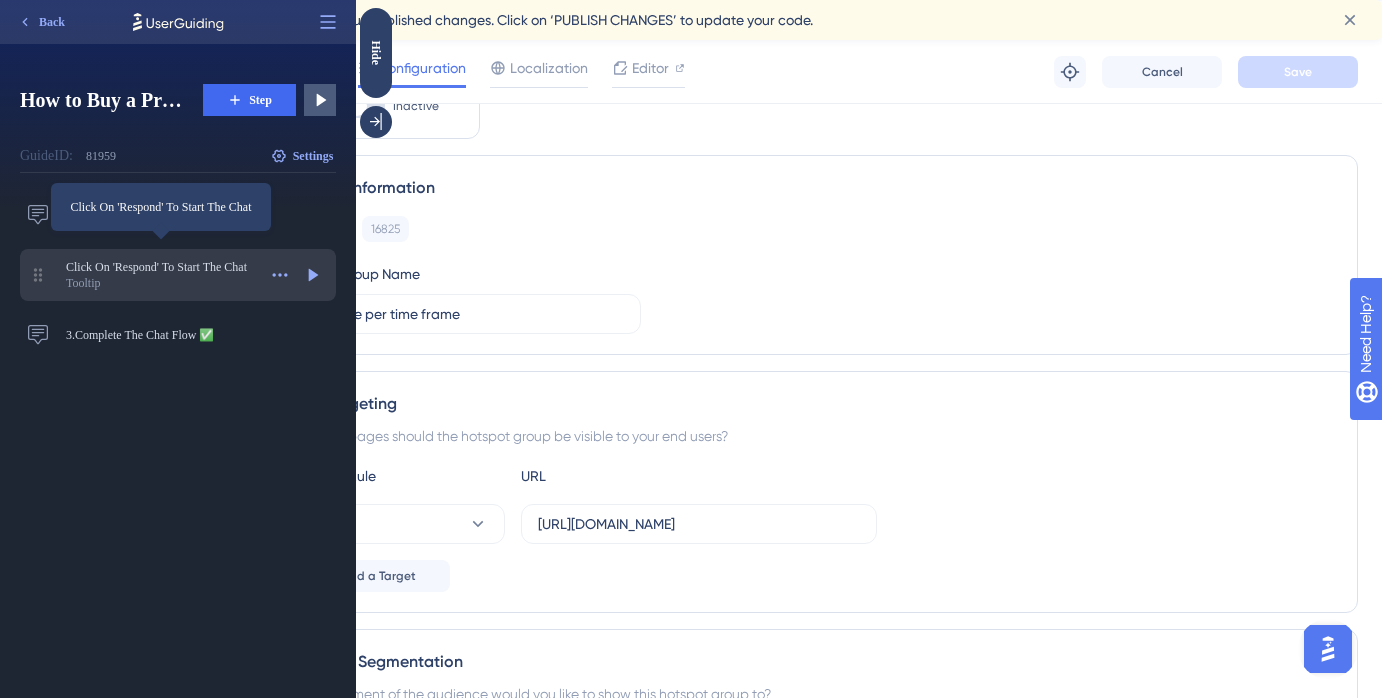 click on "Click On 'Respond' To Start The Chat" at bounding box center (161, 267) 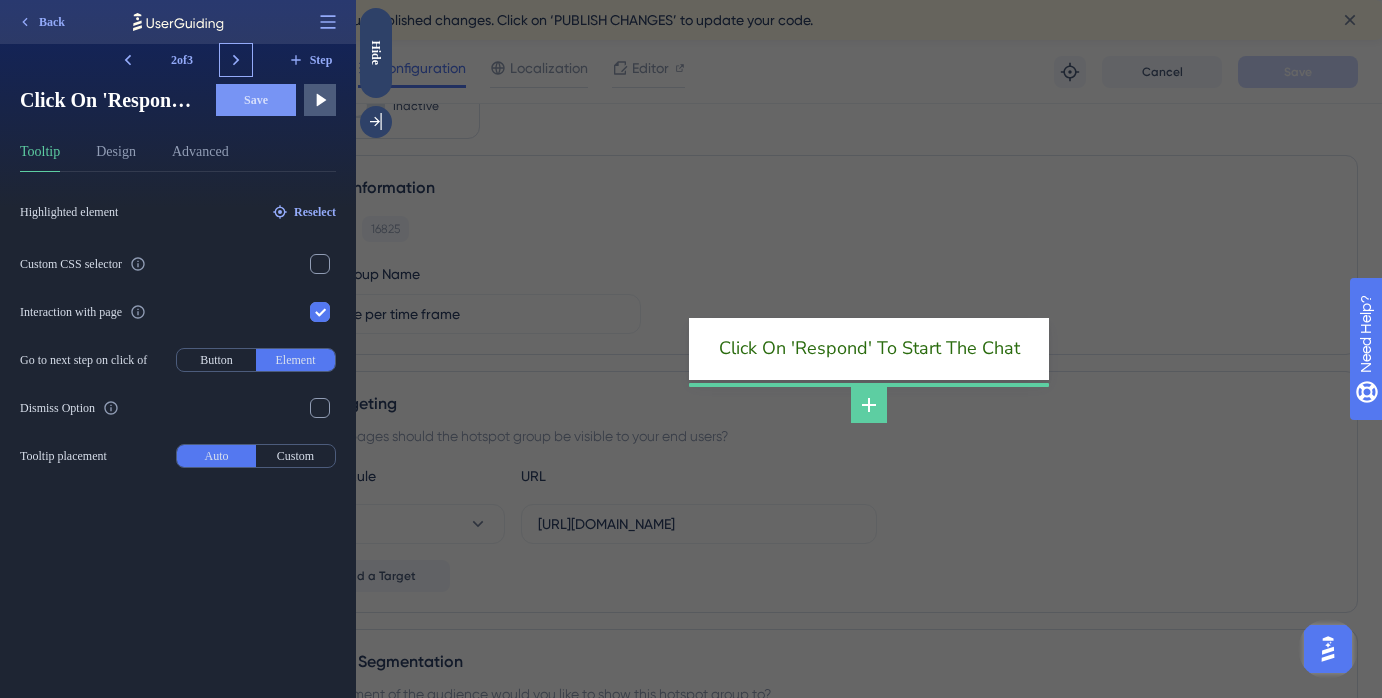 click 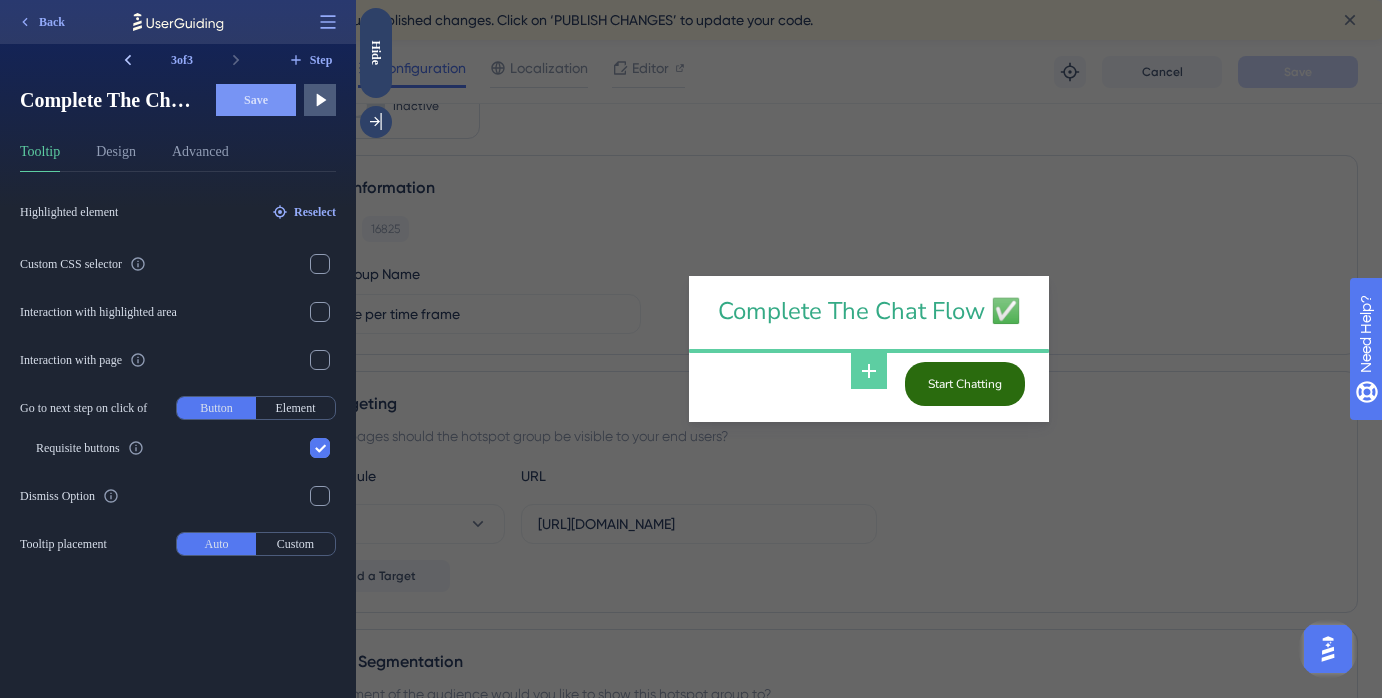 click 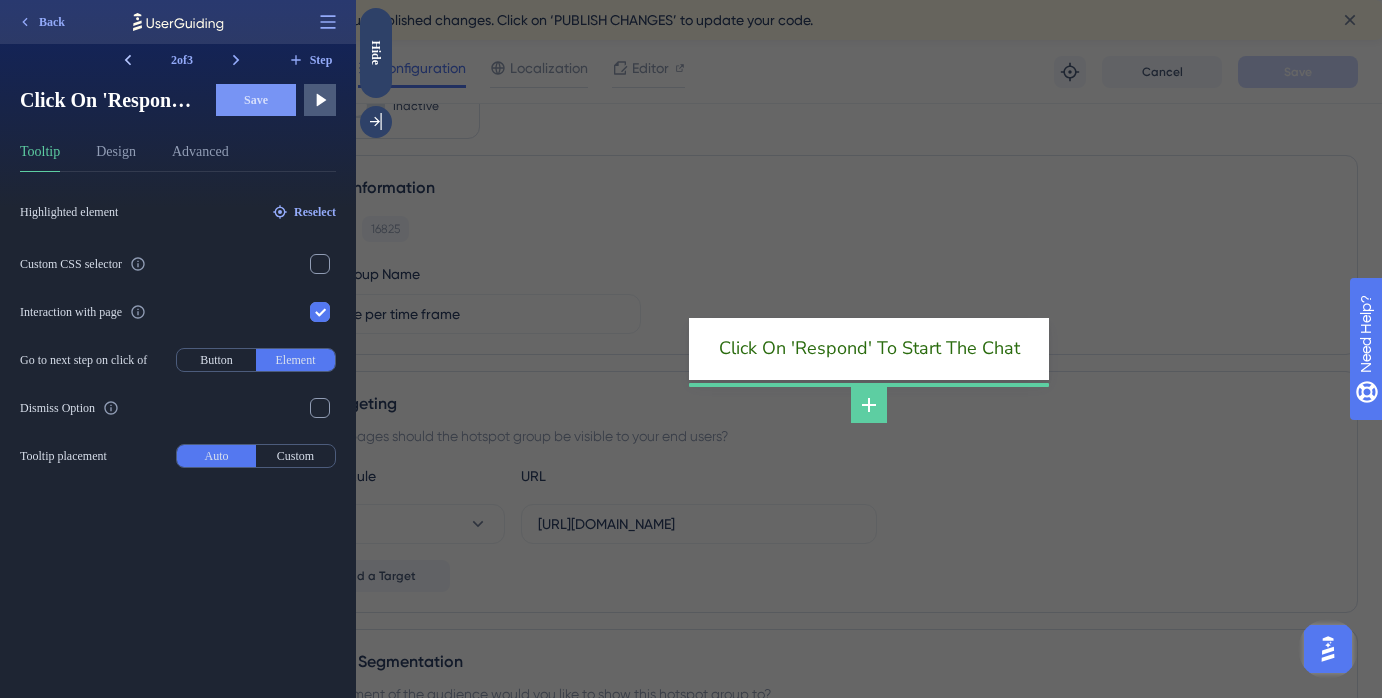 click 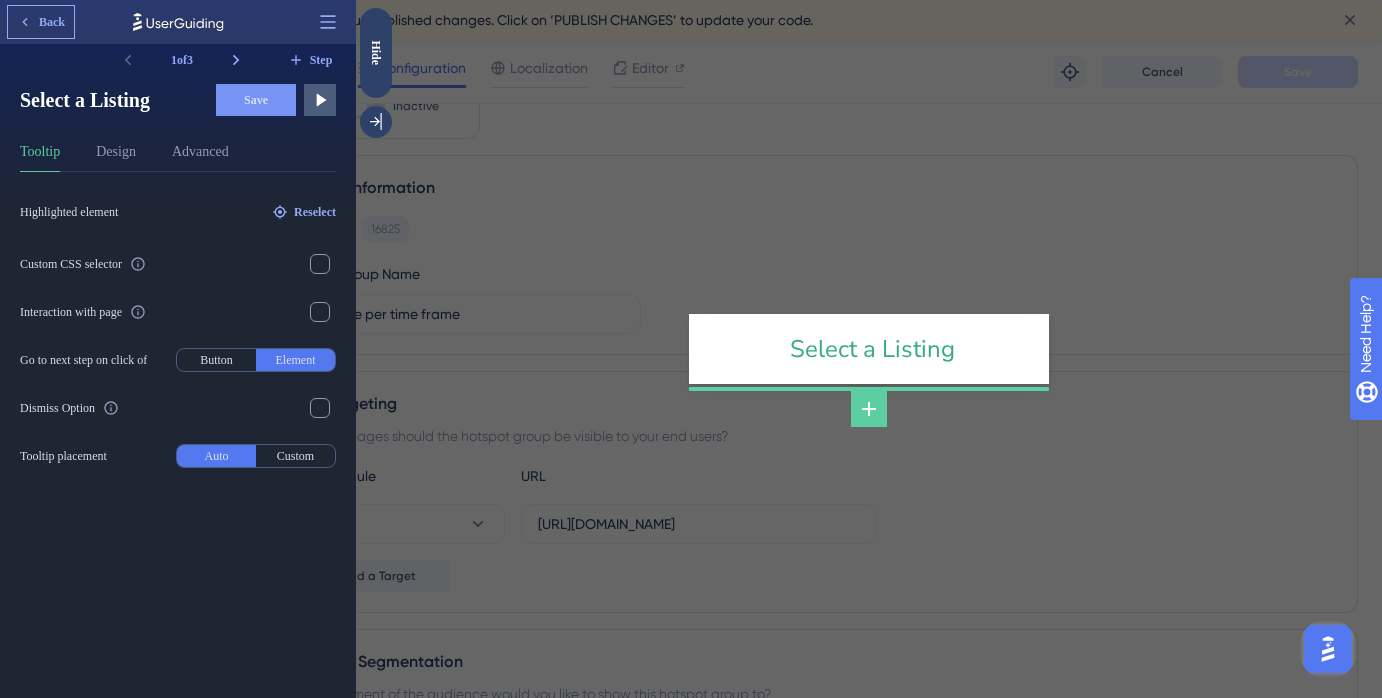 click on "Back" at bounding box center [52, 22] 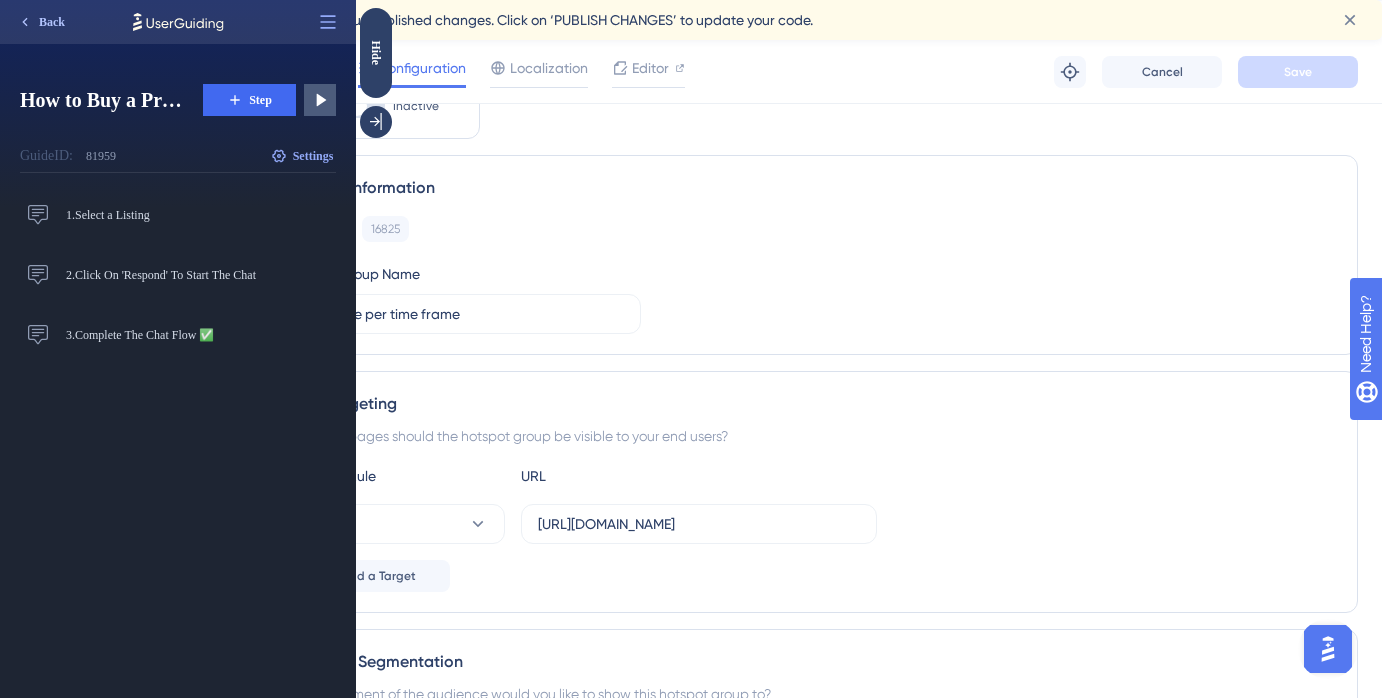 click on "Back" at bounding box center [52, 22] 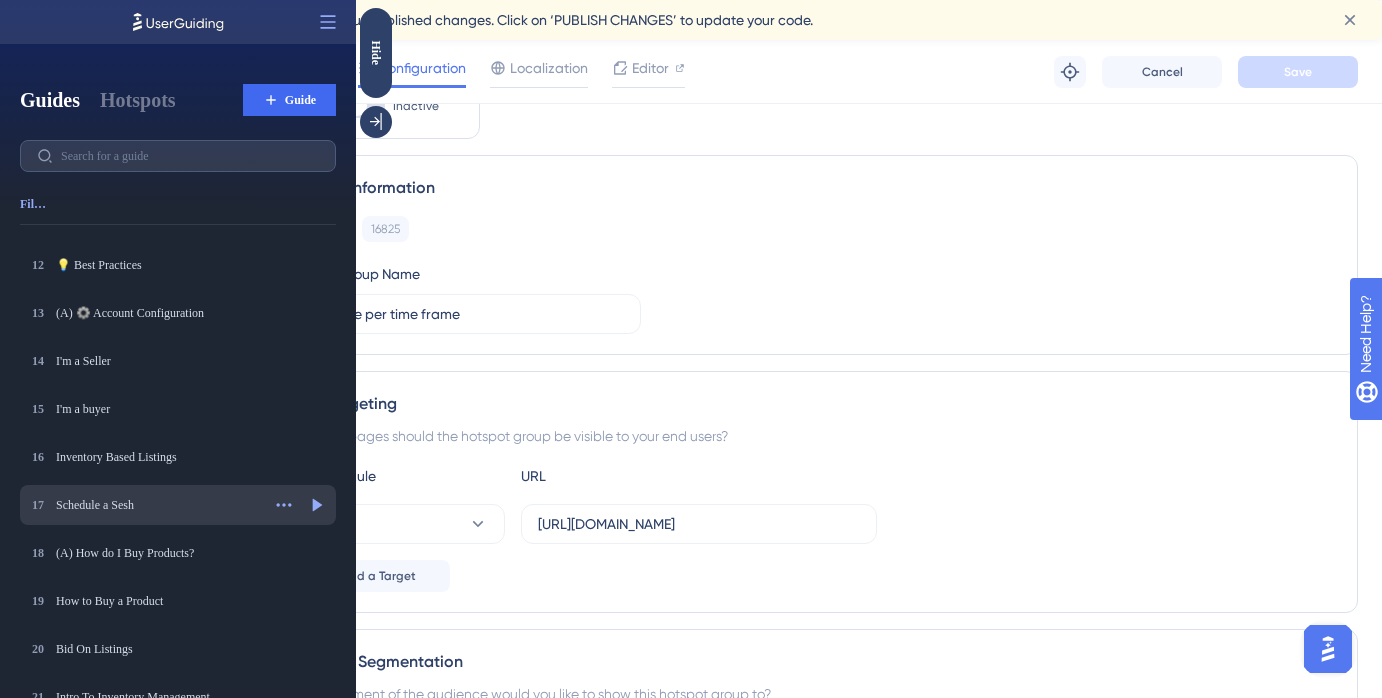 scroll, scrollTop: 751, scrollLeft: 0, axis: vertical 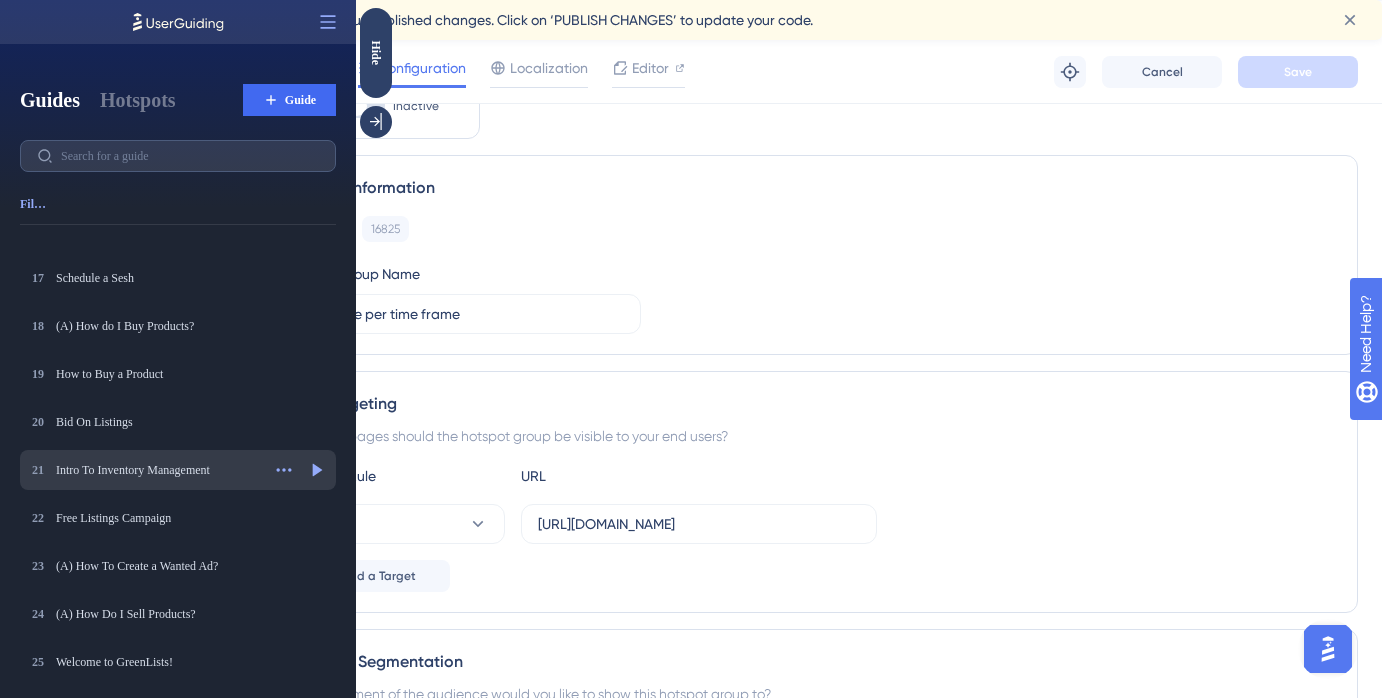 click on "Intro To Inventory Management" at bounding box center [158, 470] 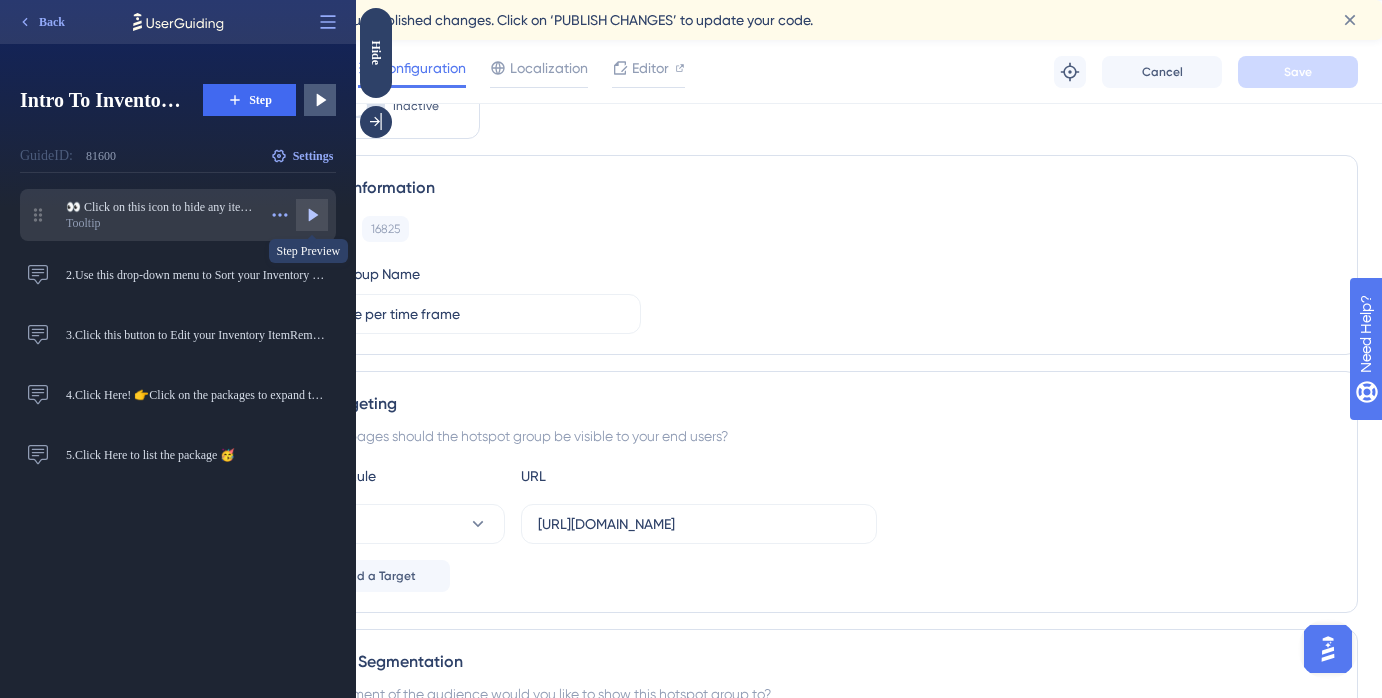 click 